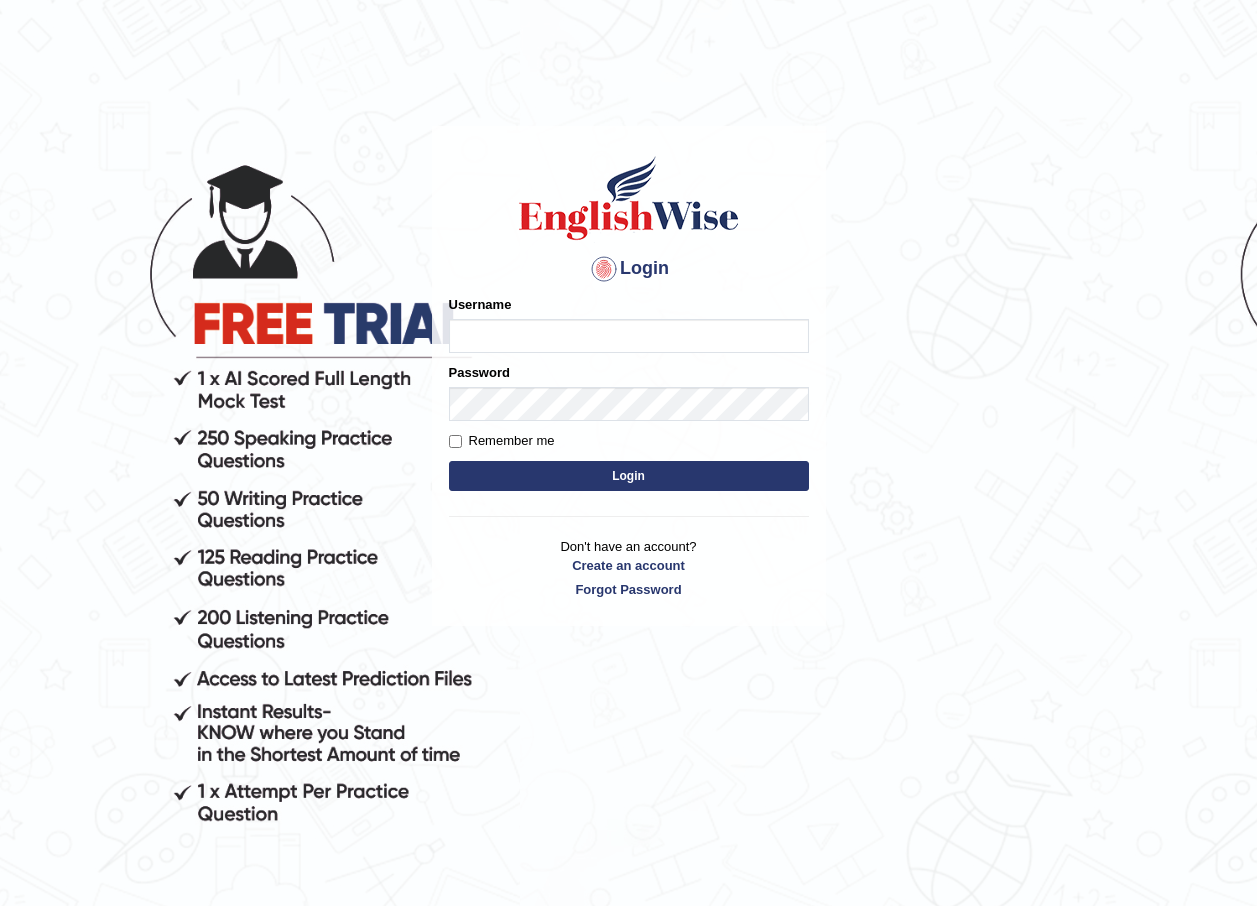 scroll, scrollTop: 0, scrollLeft: 0, axis: both 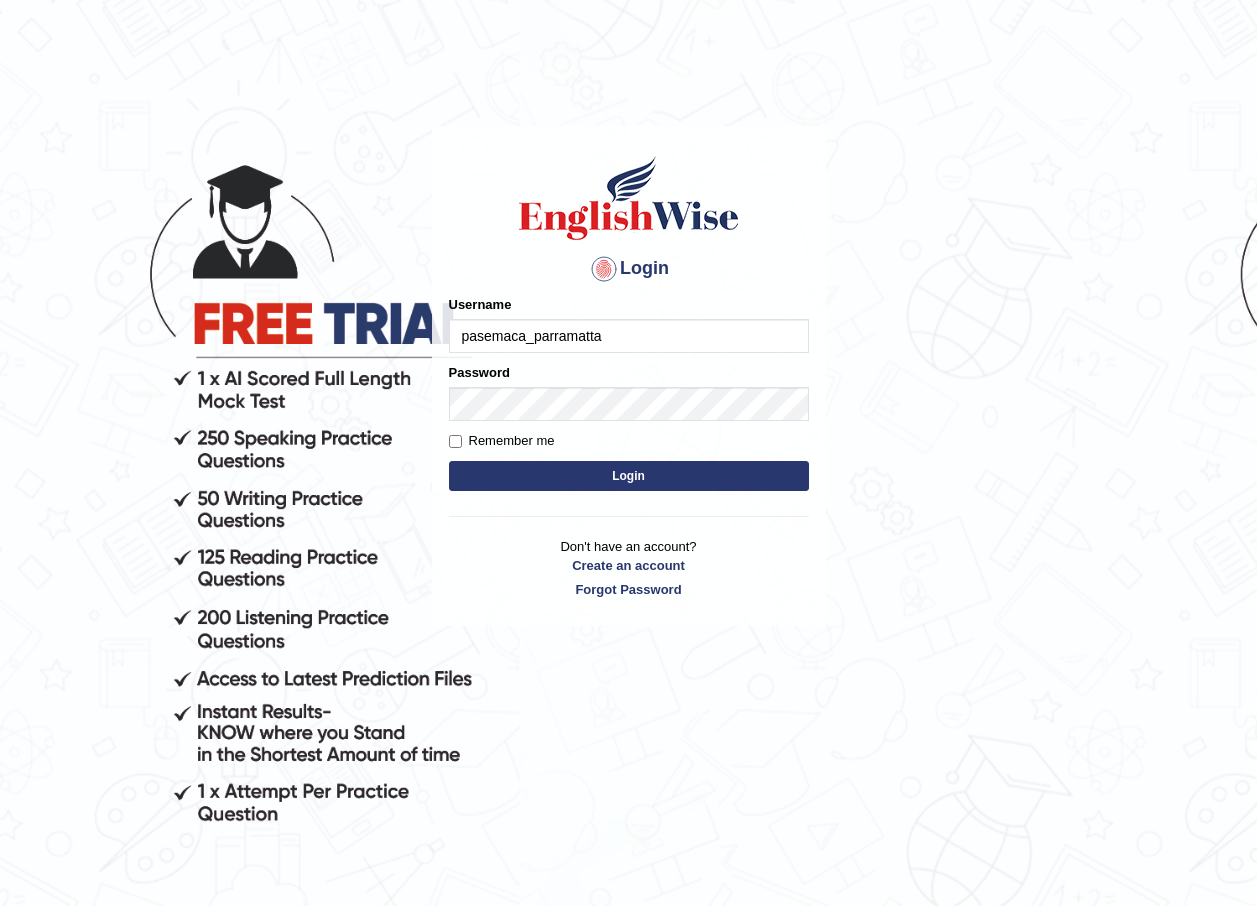 type on "pasemaca_parramatta" 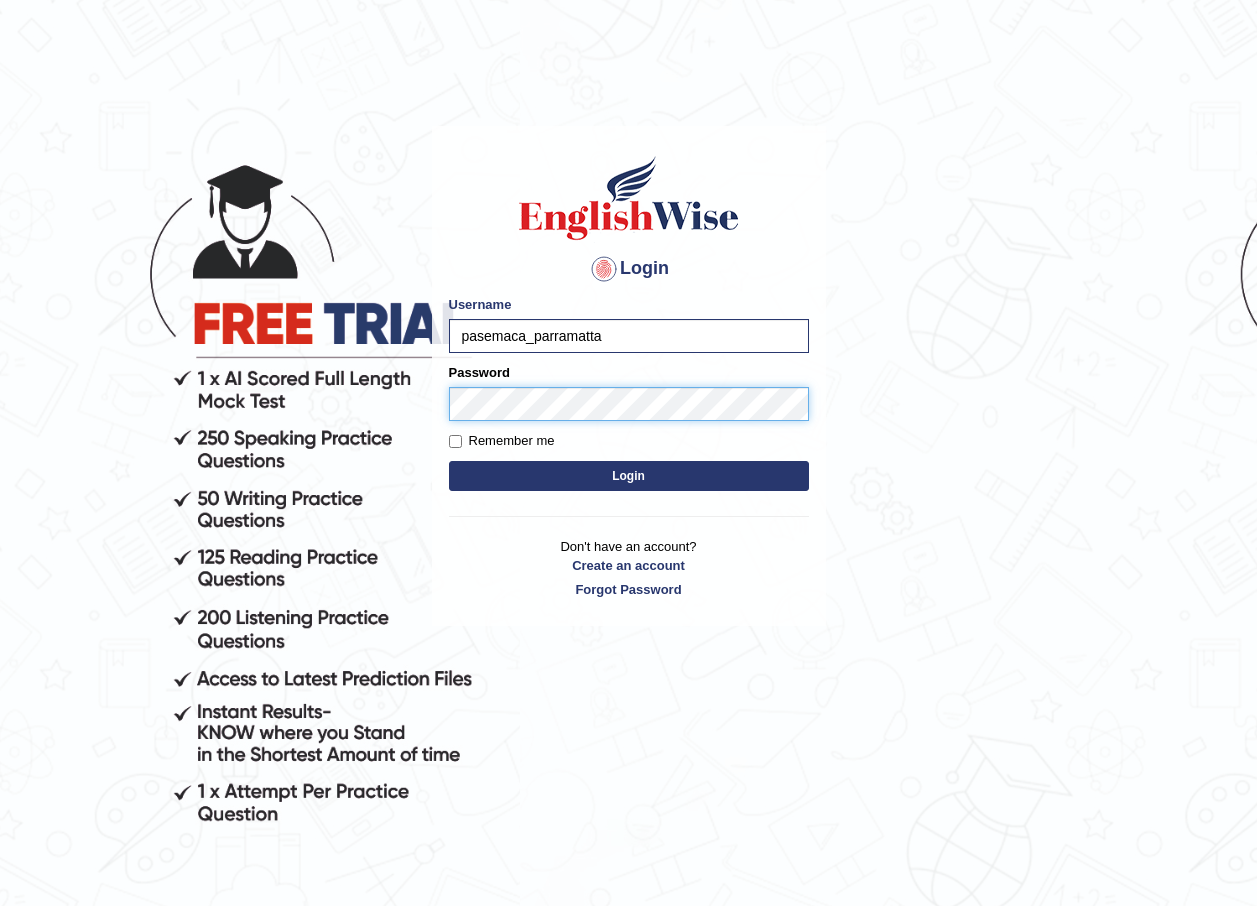 click on "Login" at bounding box center [629, 476] 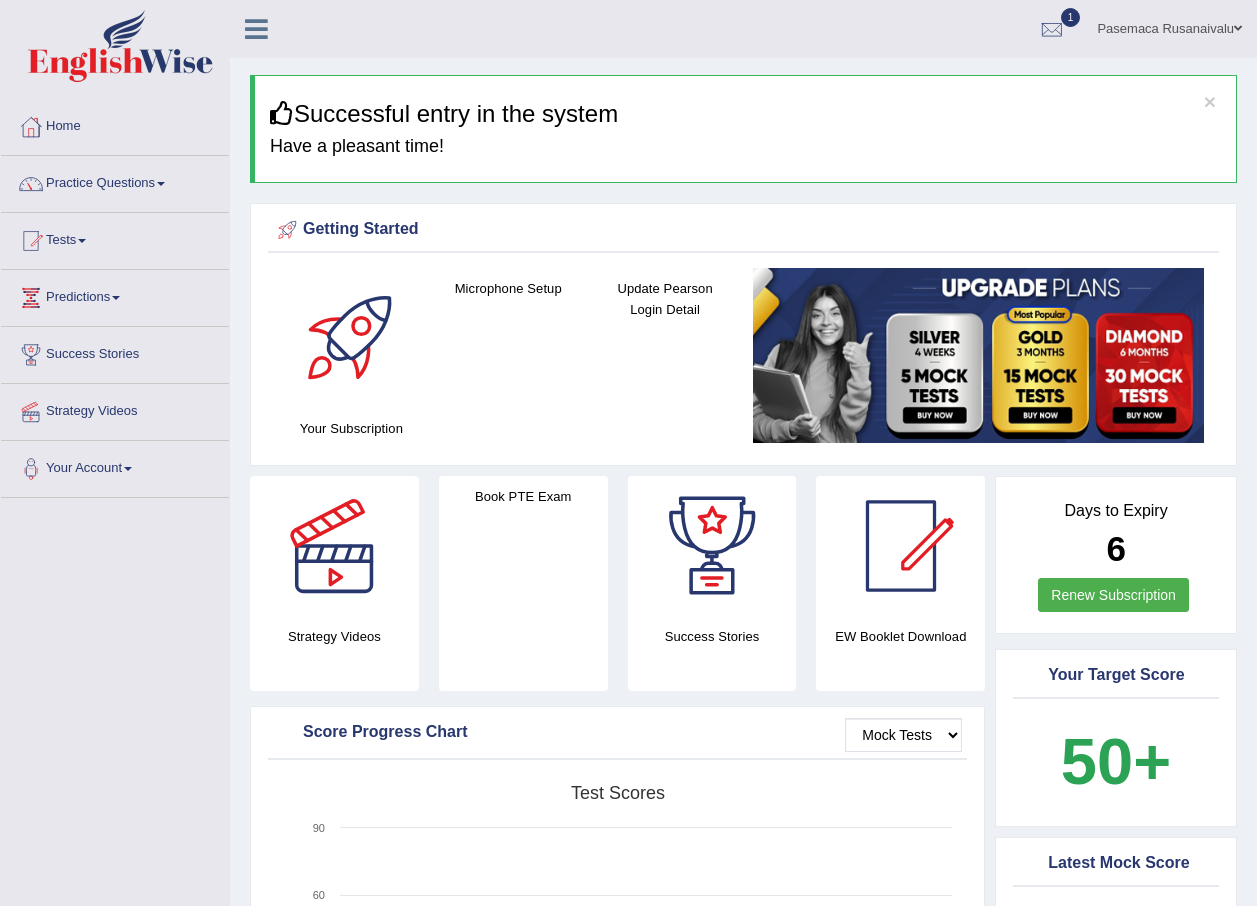 scroll, scrollTop: 0, scrollLeft: 0, axis: both 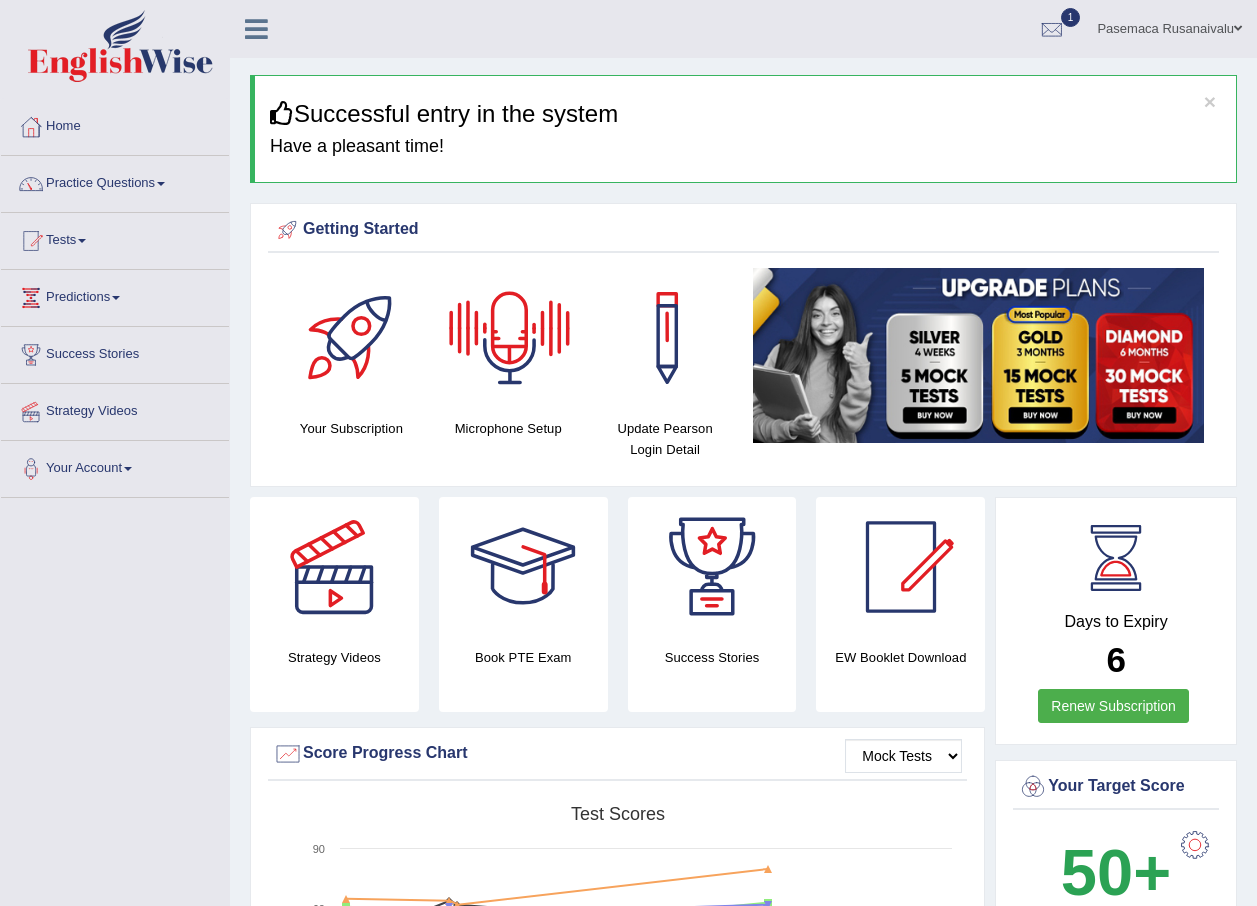 click at bounding box center (510, 338) 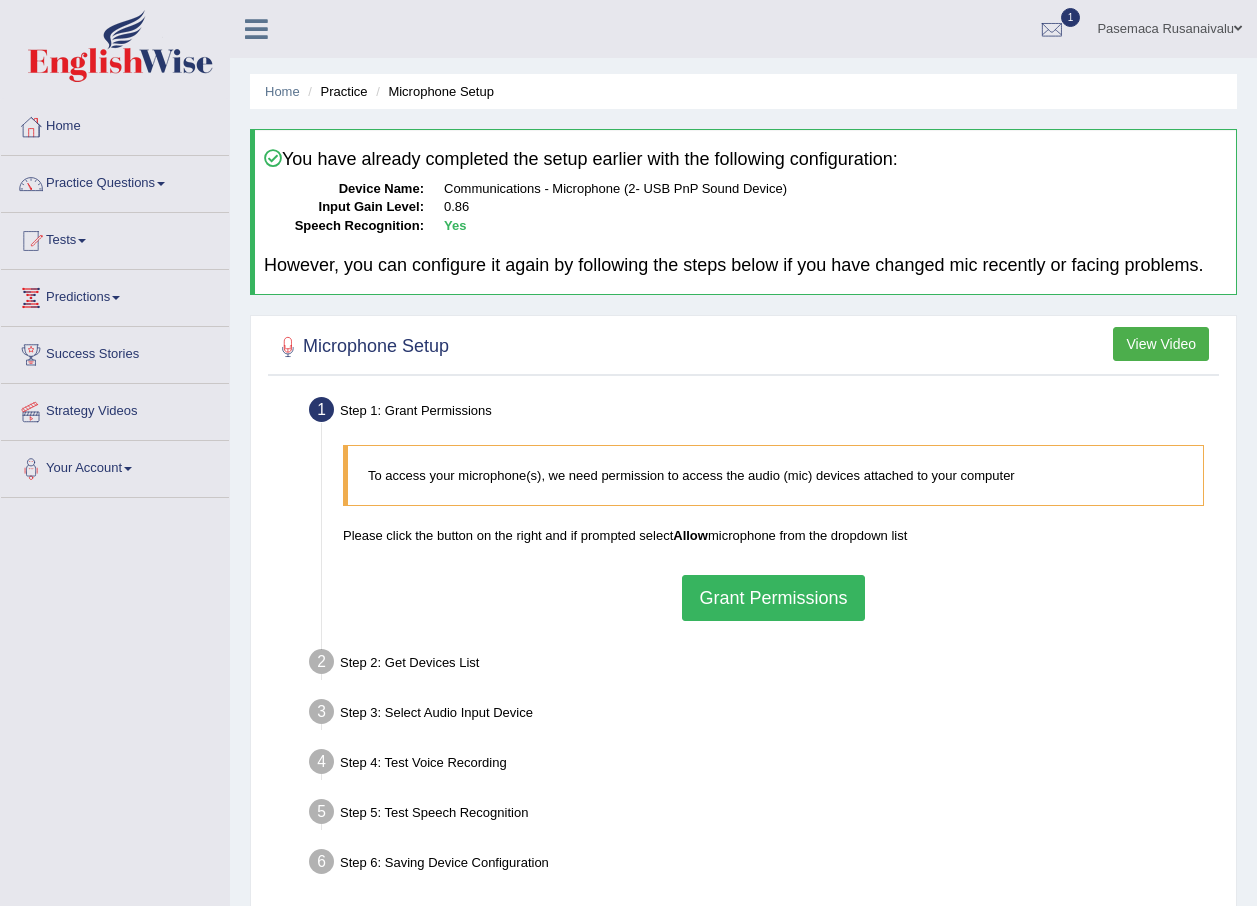 scroll, scrollTop: 0, scrollLeft: 0, axis: both 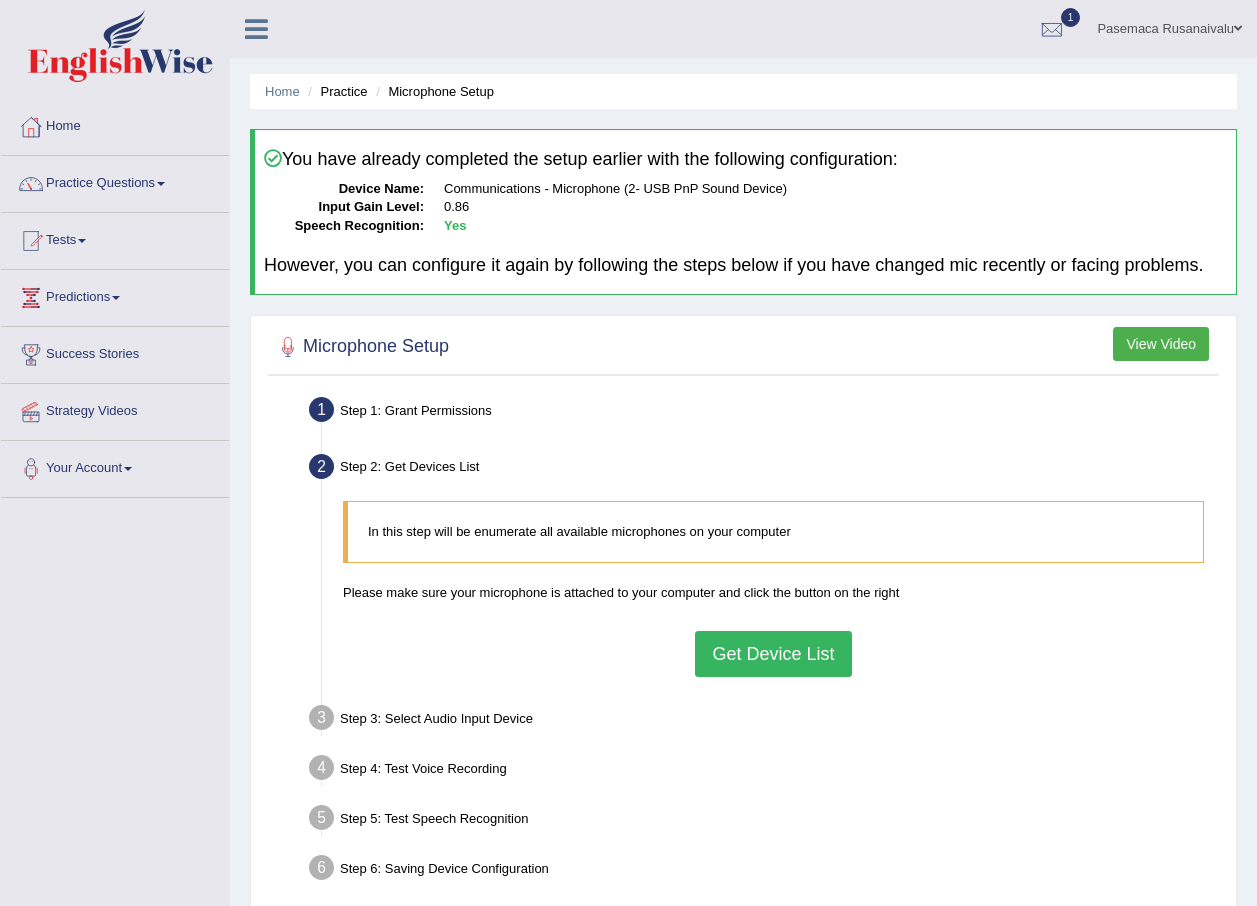 click on "Get Device List" at bounding box center [773, 654] 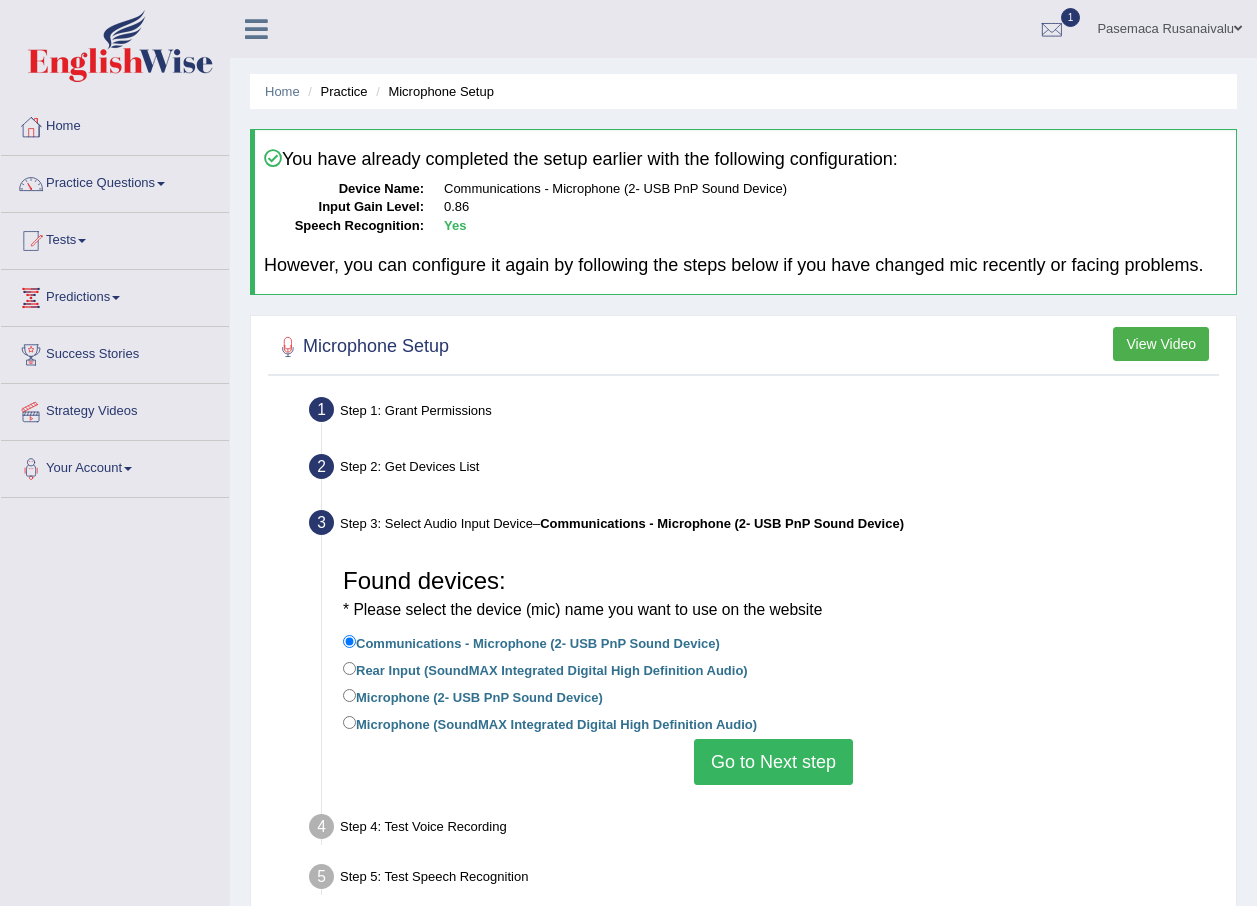 click on "Go to Next step" at bounding box center (773, 762) 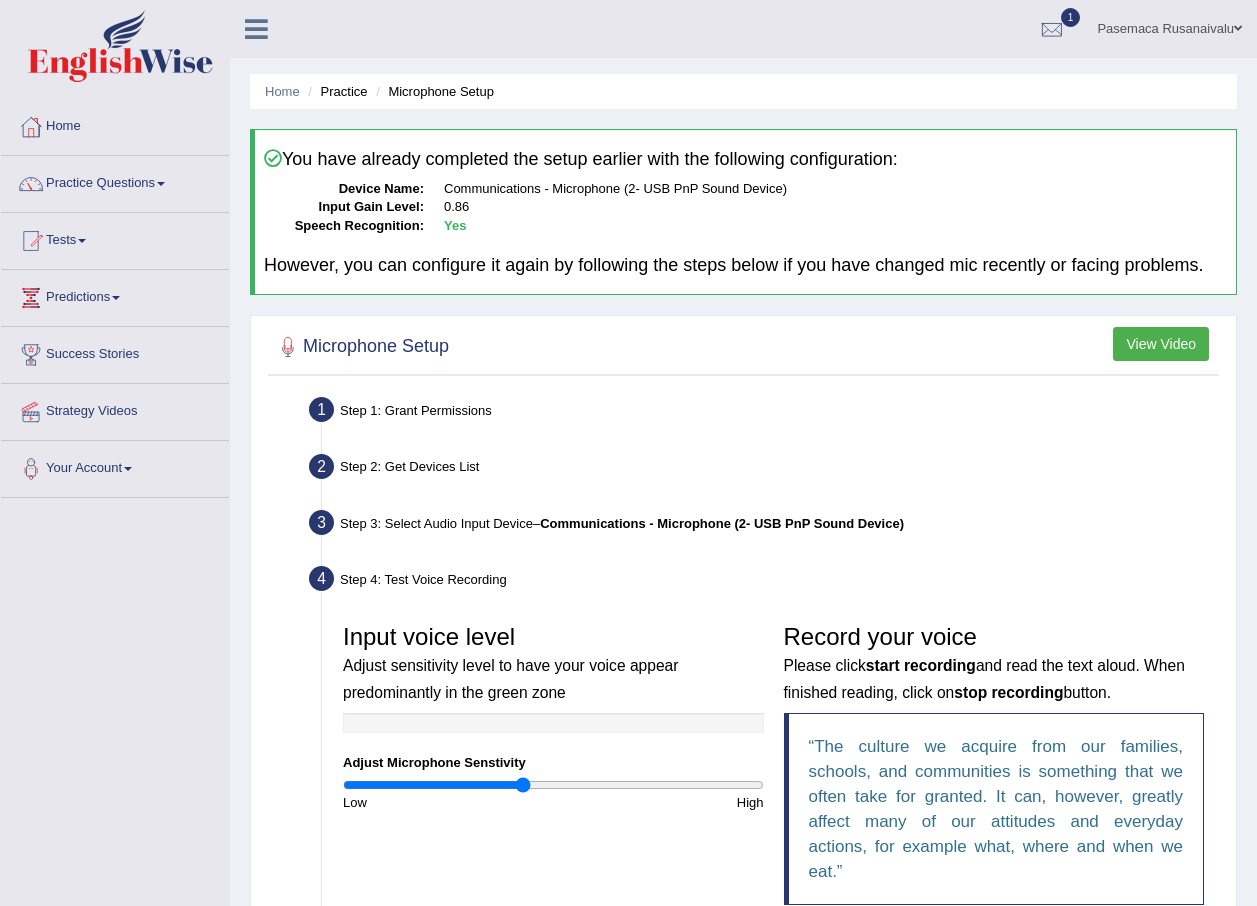 scroll, scrollTop: 377, scrollLeft: 0, axis: vertical 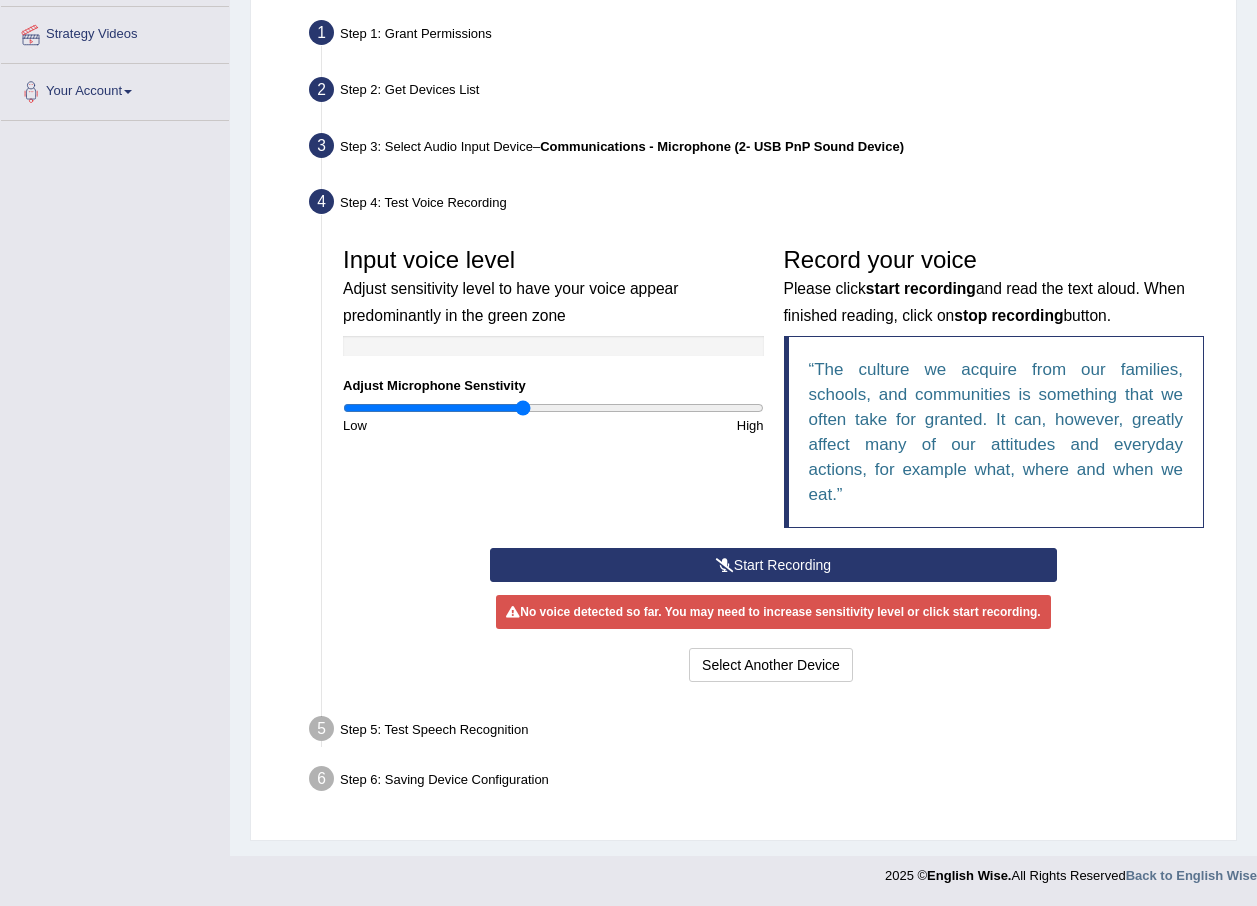 click on "Start Recording" at bounding box center (773, 565) 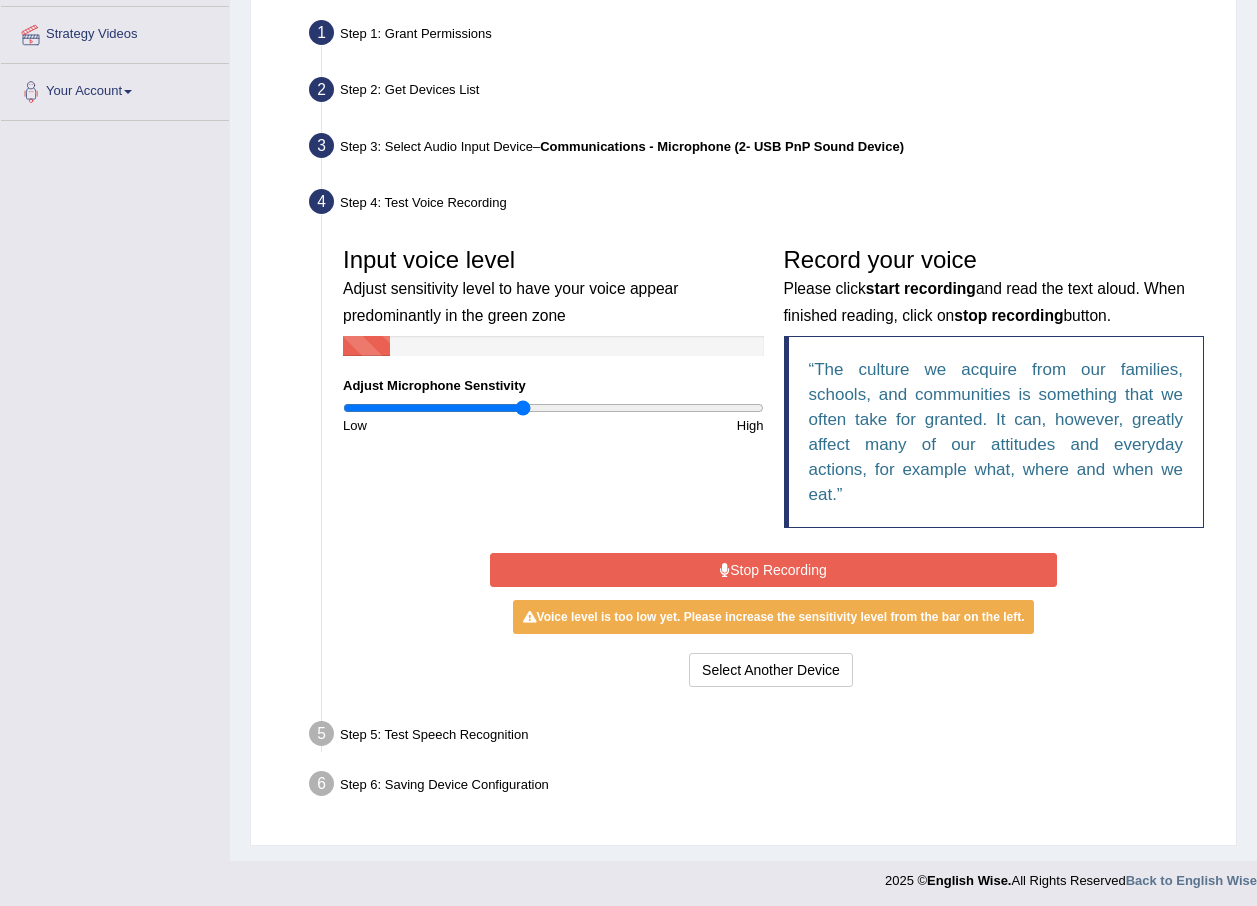 click on "Stop Recording" at bounding box center (773, 570) 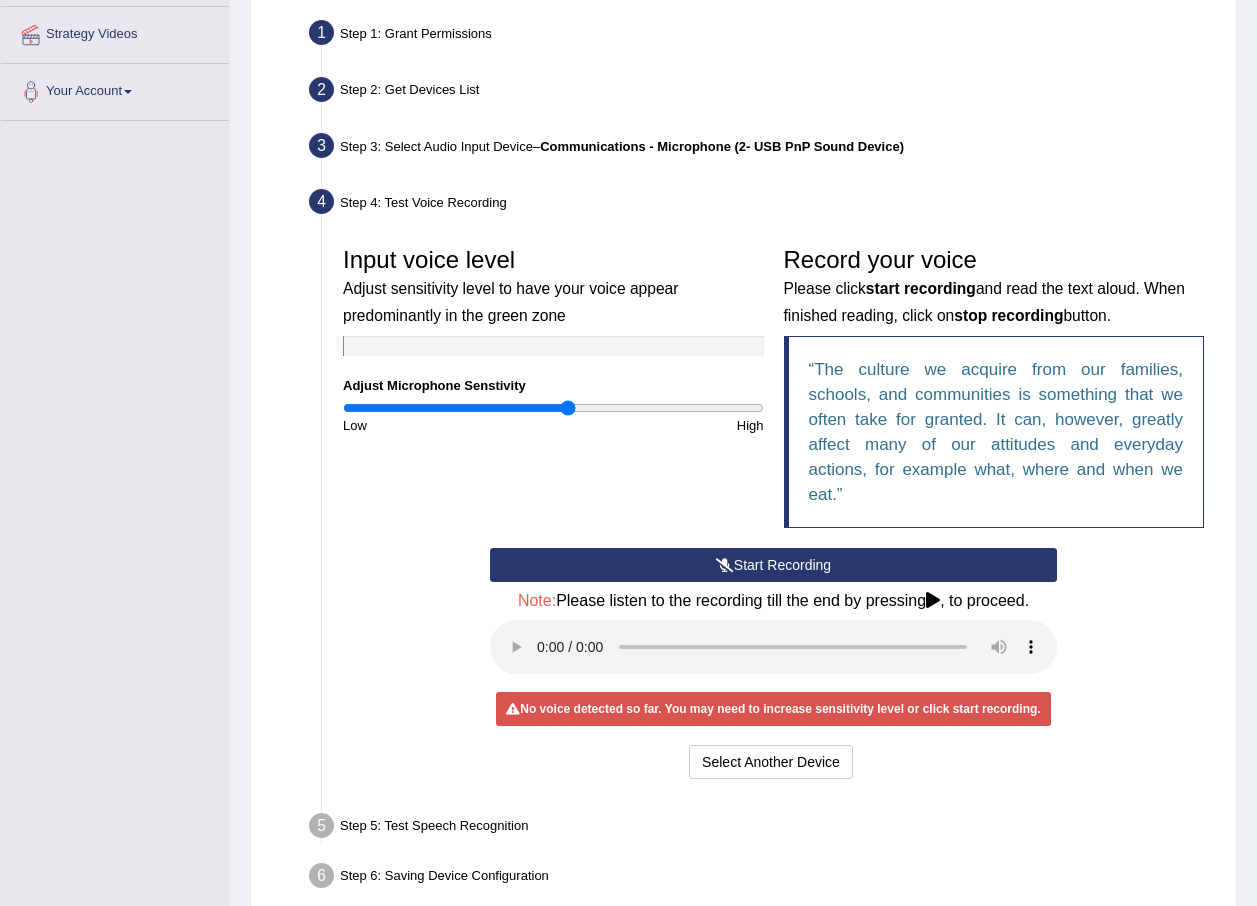 drag, startPoint x: 524, startPoint y: 403, endPoint x: 568, endPoint y: 406, distance: 44.102154 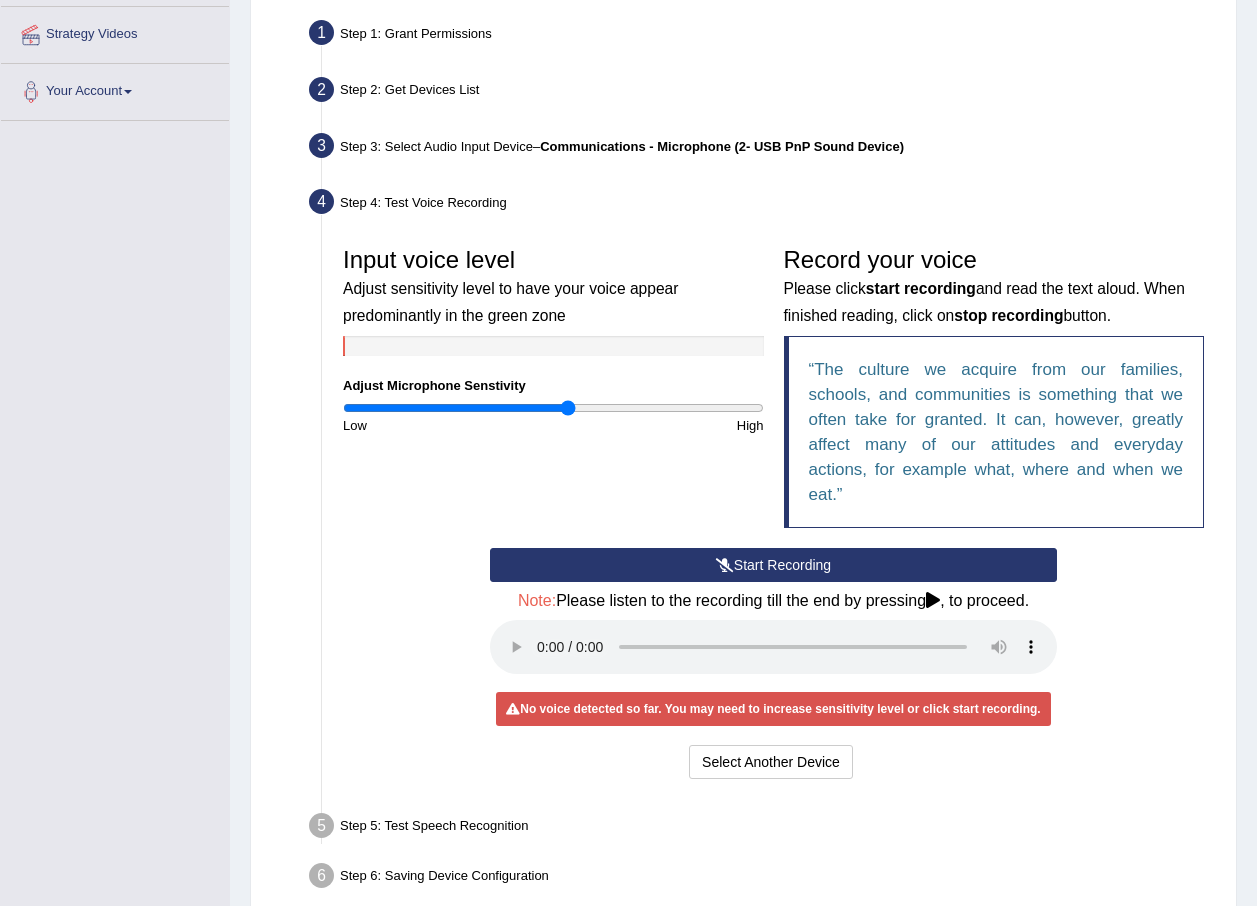 click on "Start Recording" at bounding box center [773, 565] 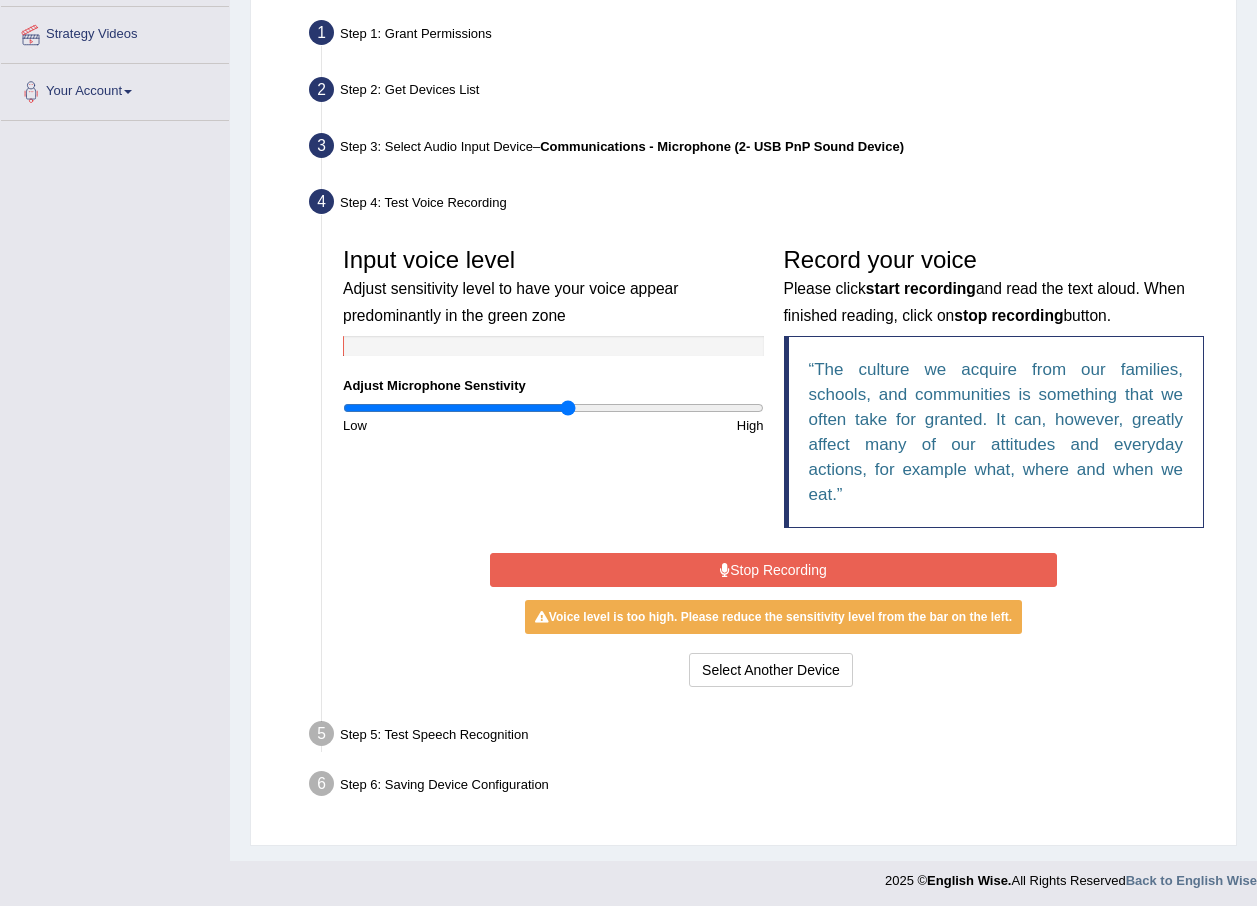 click on "Stop Recording" at bounding box center [773, 570] 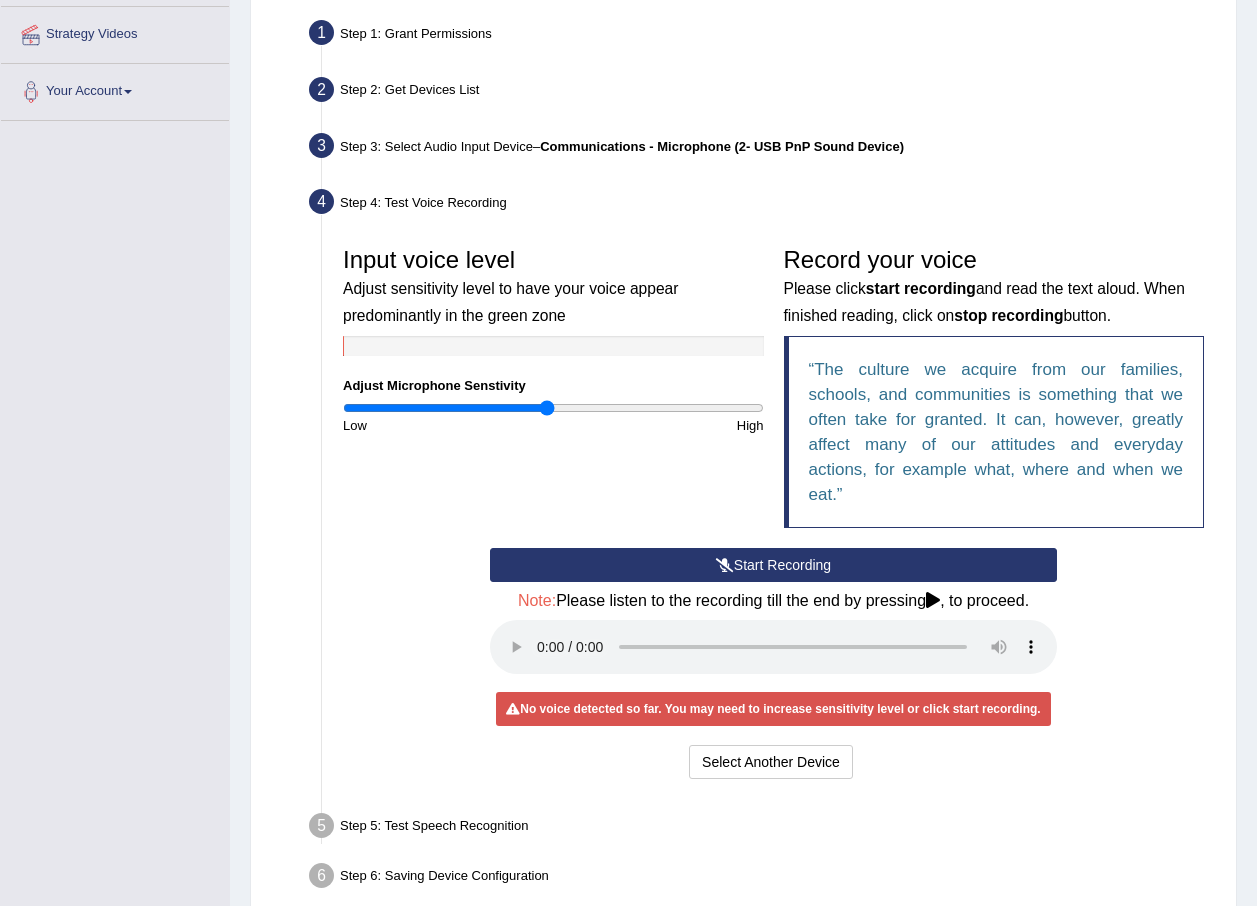 drag, startPoint x: 567, startPoint y: 406, endPoint x: 549, endPoint y: 409, distance: 18.248287 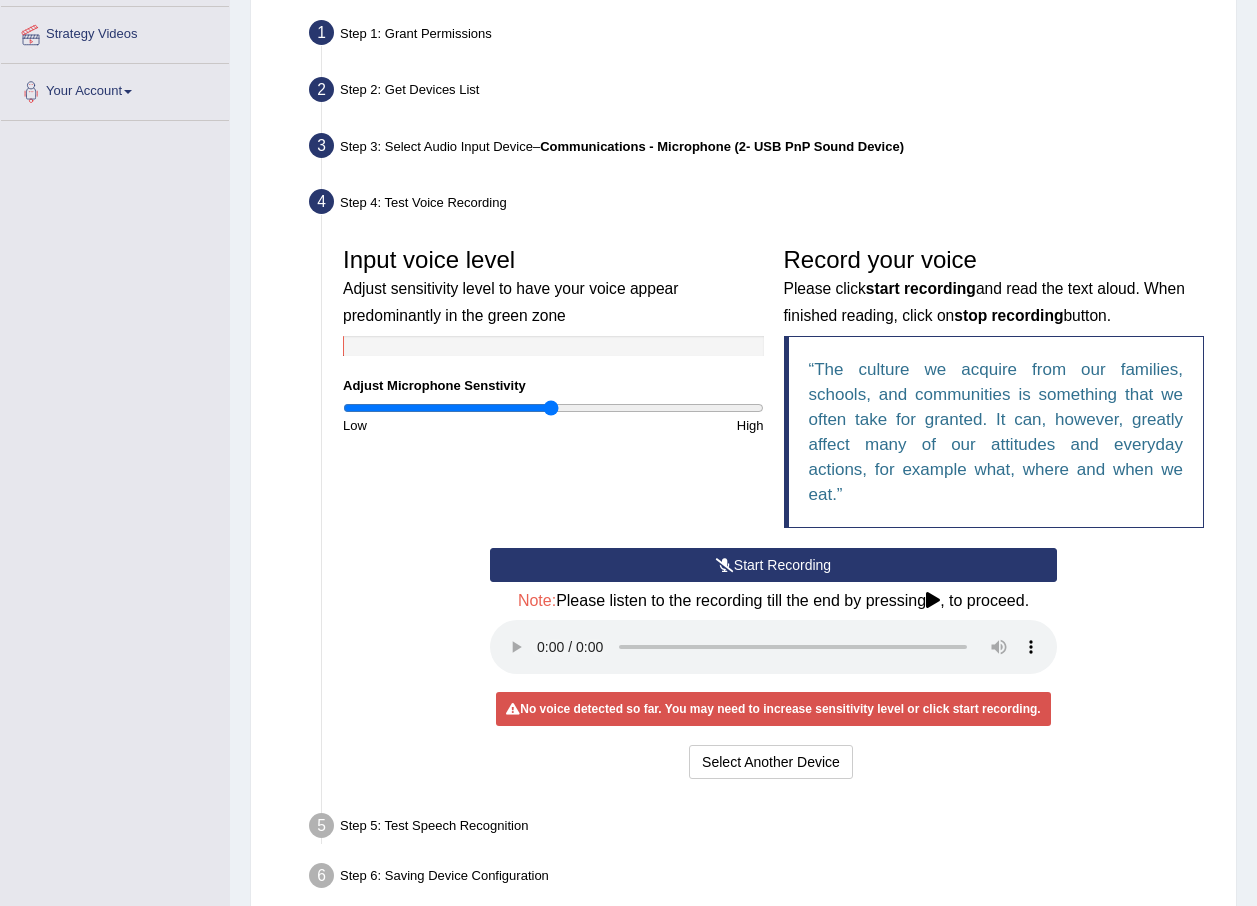 click at bounding box center (553, 408) 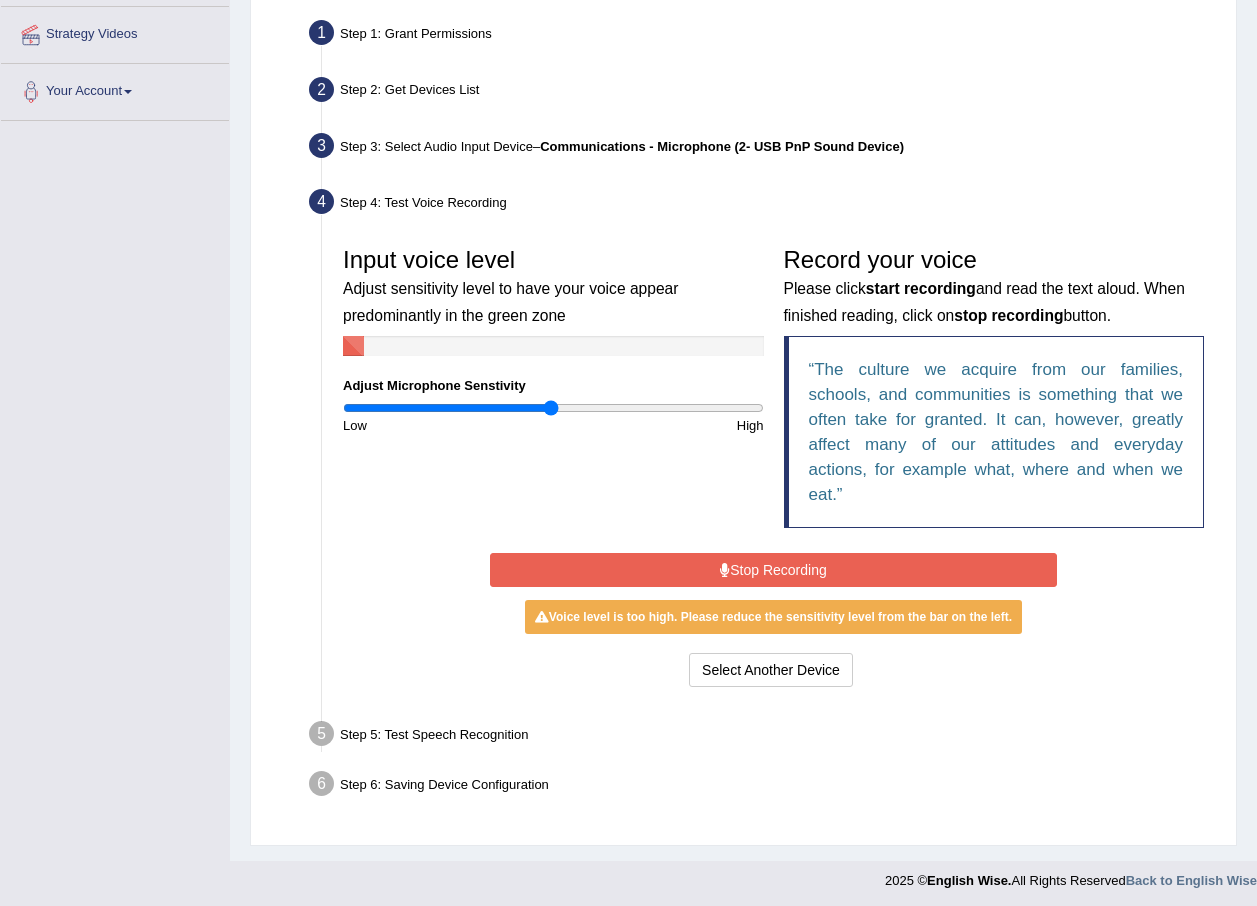 click on "Stop Recording" at bounding box center [773, 570] 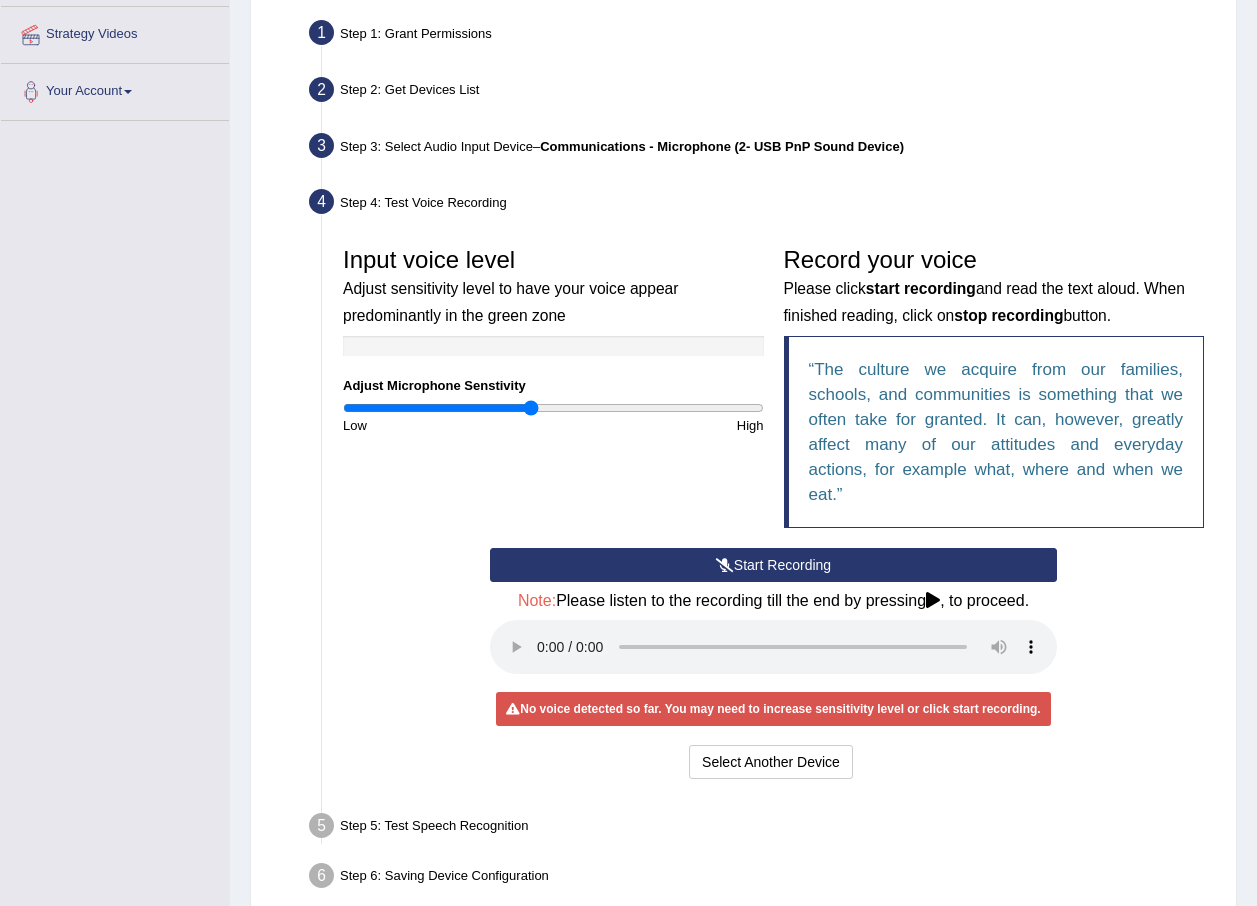 drag, startPoint x: 552, startPoint y: 411, endPoint x: 532, endPoint y: 414, distance: 20.22375 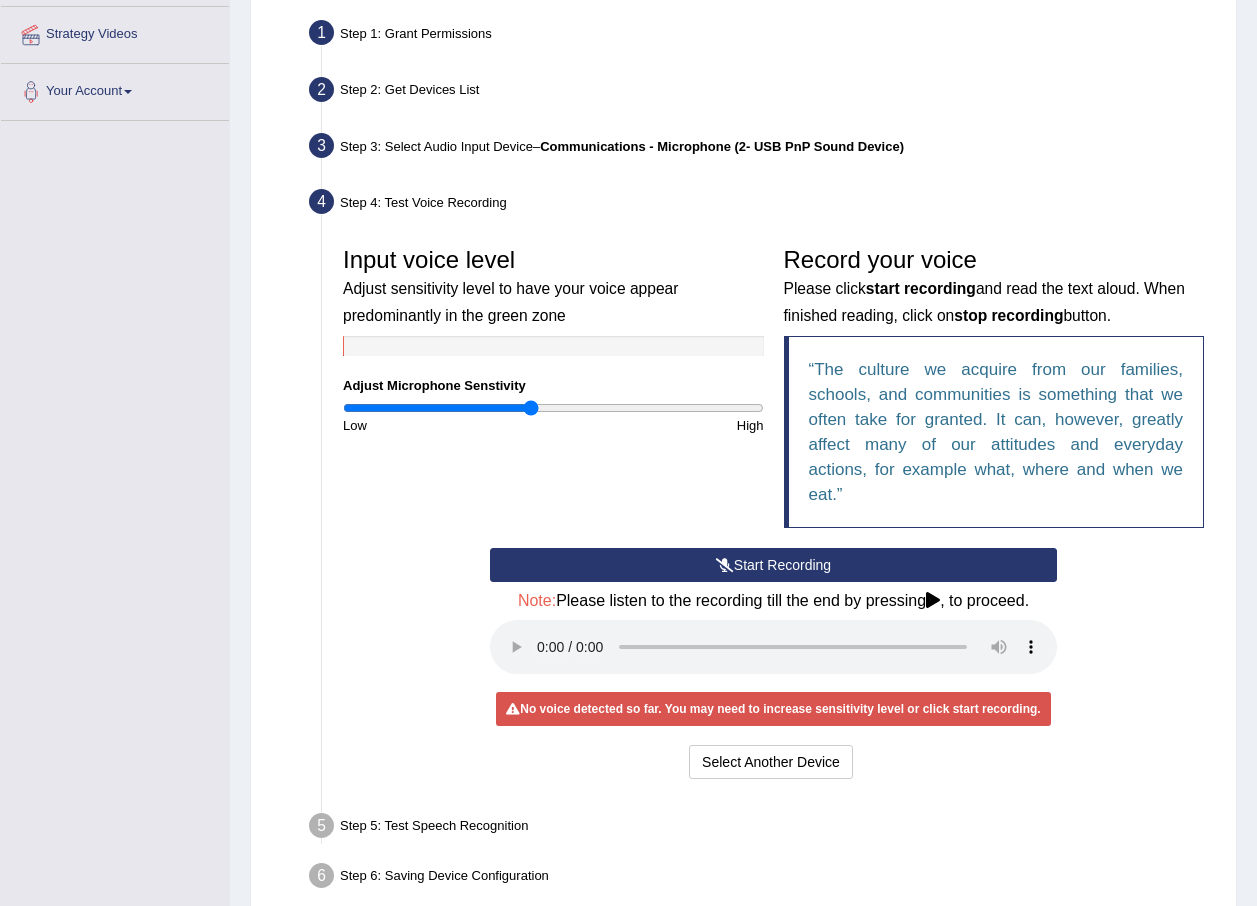 click on "Start Recording" at bounding box center (773, 565) 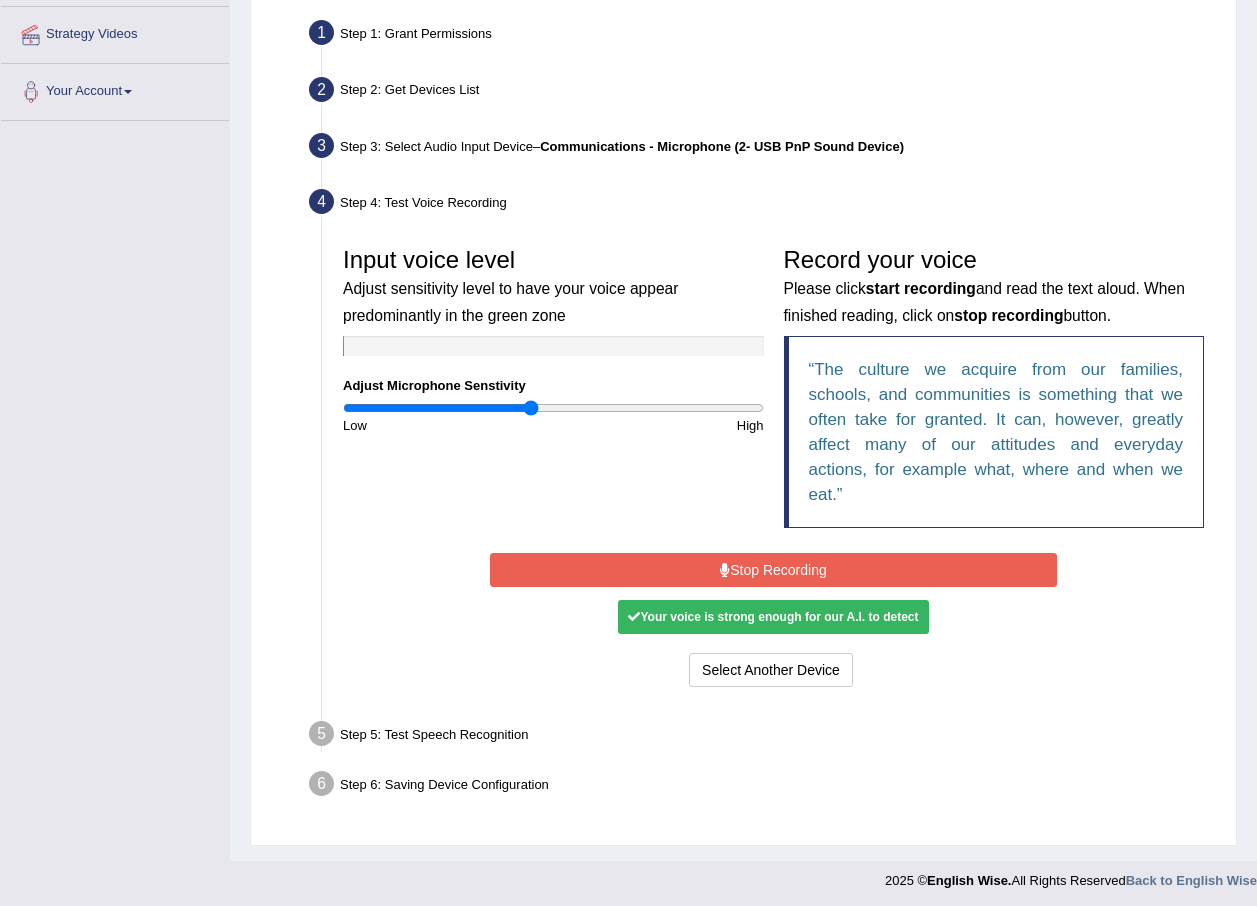click on "Stop Recording" at bounding box center (773, 570) 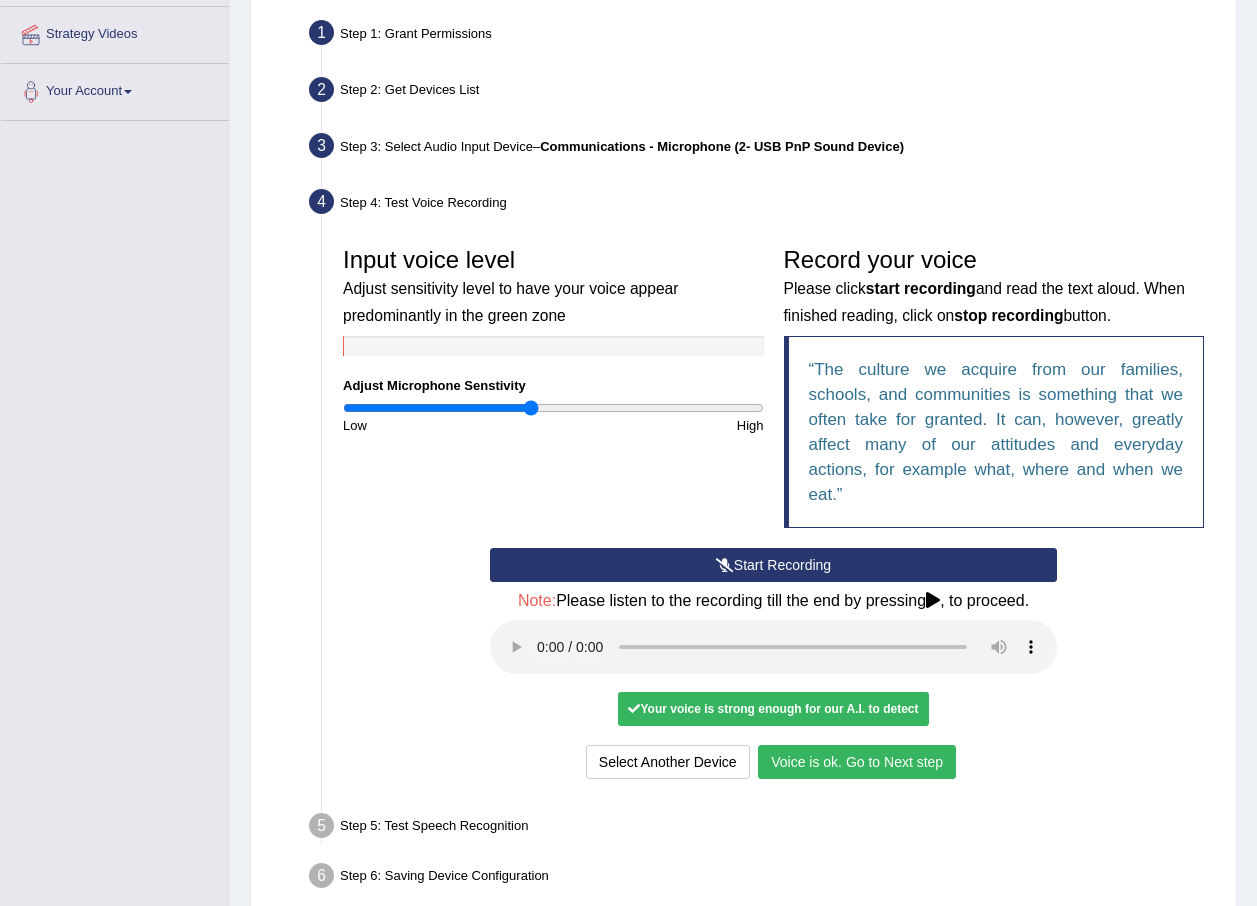 click on "Voice is ok. Go to Next step" at bounding box center [857, 762] 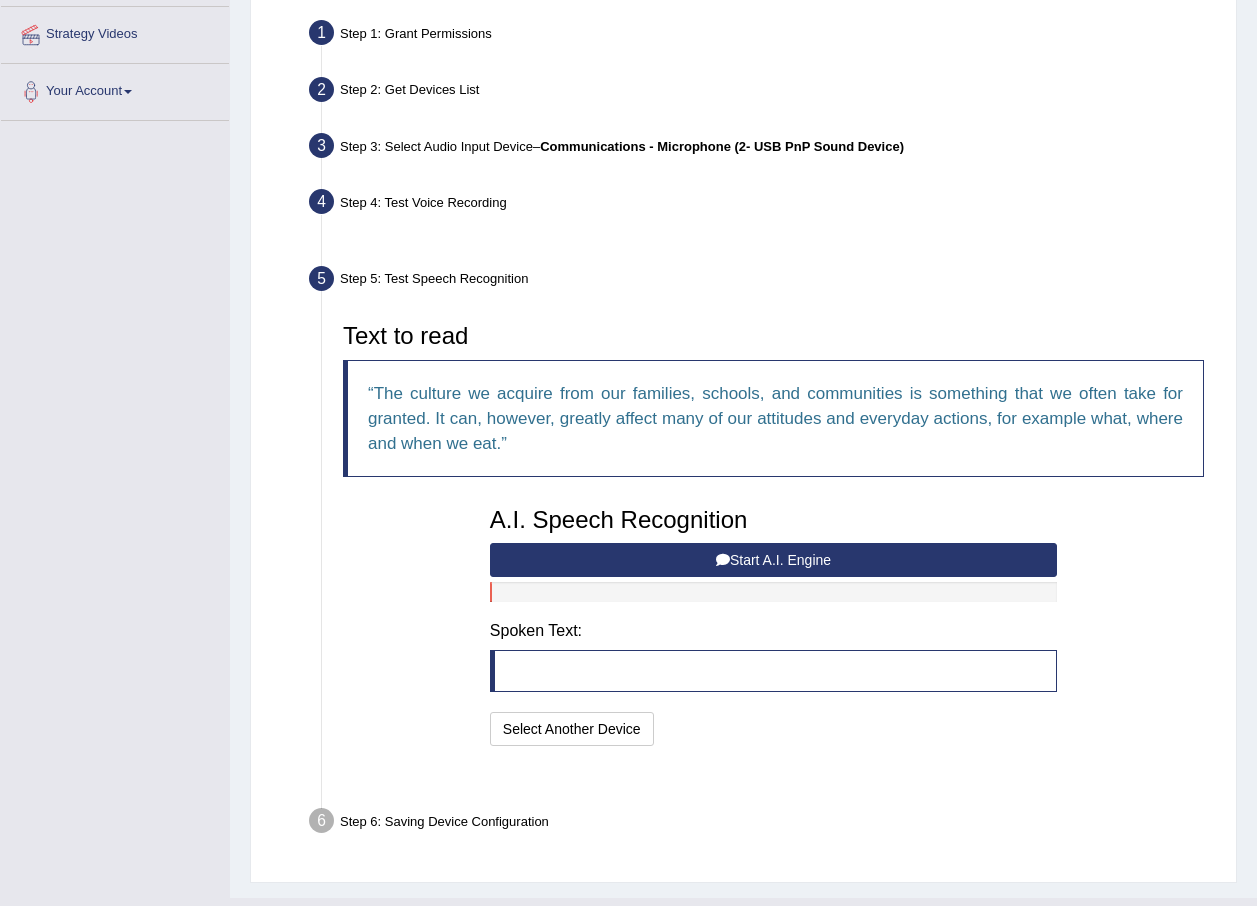 scroll, scrollTop: 370, scrollLeft: 0, axis: vertical 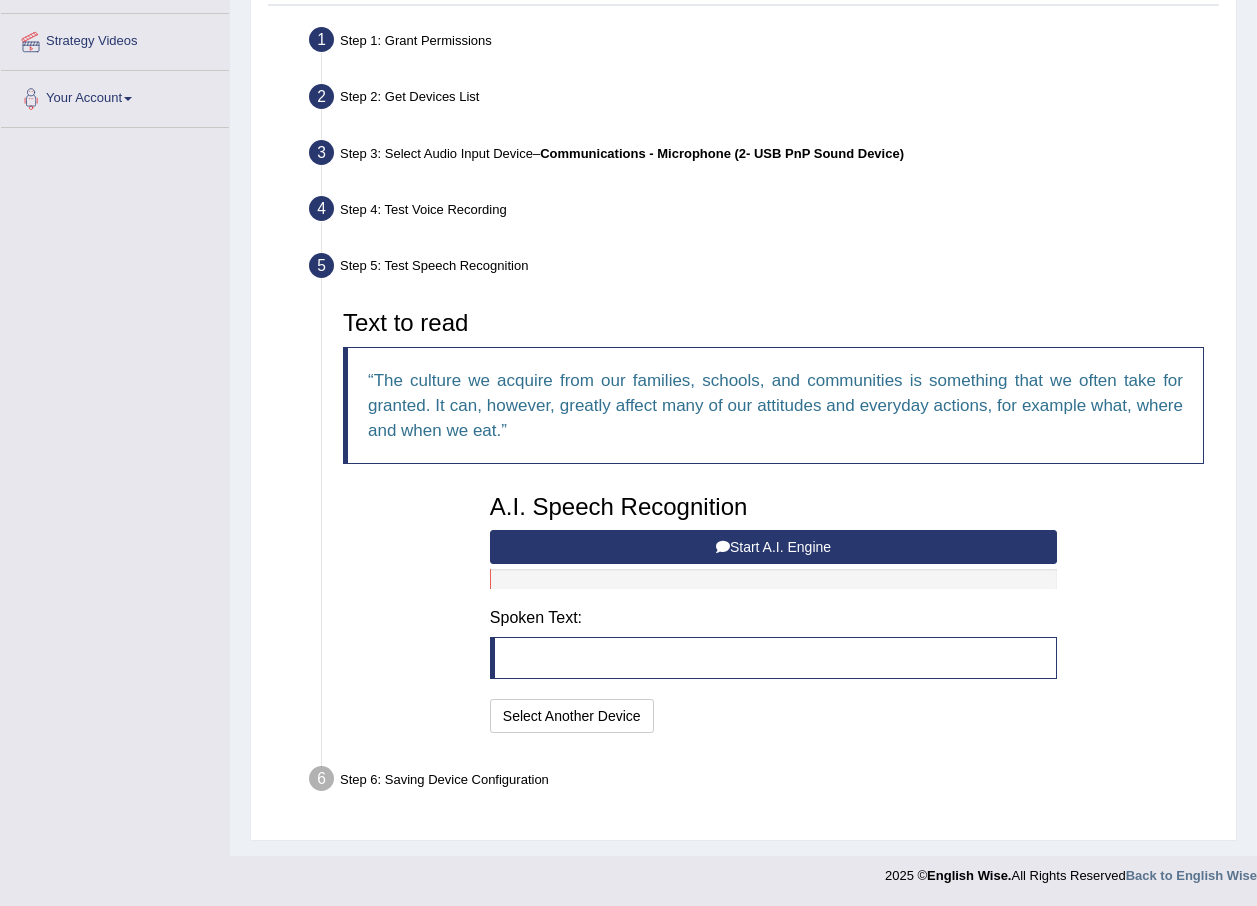 click on "Start A.I. Engine" at bounding box center (773, 547) 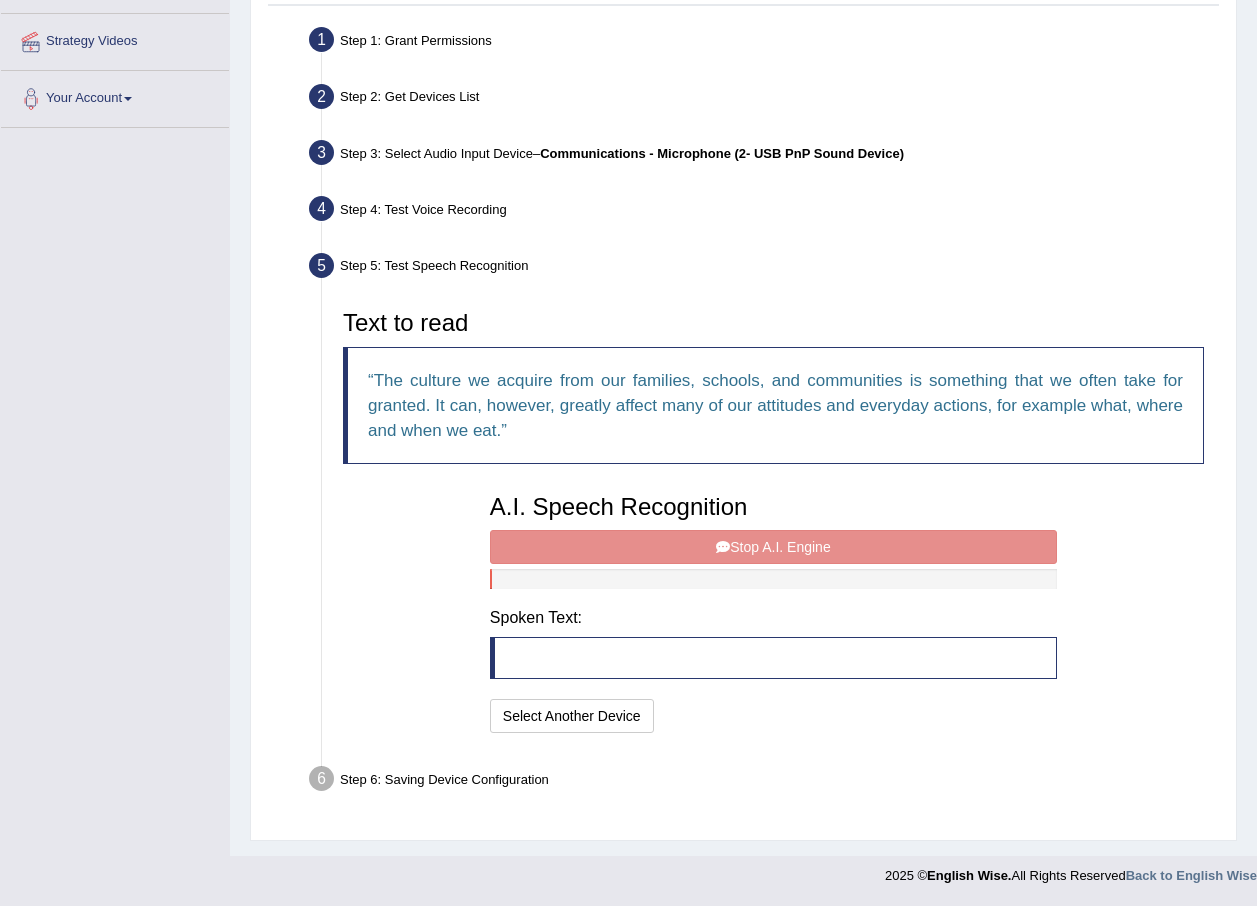 click on "A.I. Speech Recognition    Start A.I. Engine    Stop A.I. Engine     Note:  Please listen to the recording till the end by pressing  , to proceed.     Spoken Text:     I will practice without this feature   Select Another Device   Speech is ok. Go to Last step" at bounding box center (773, 611) 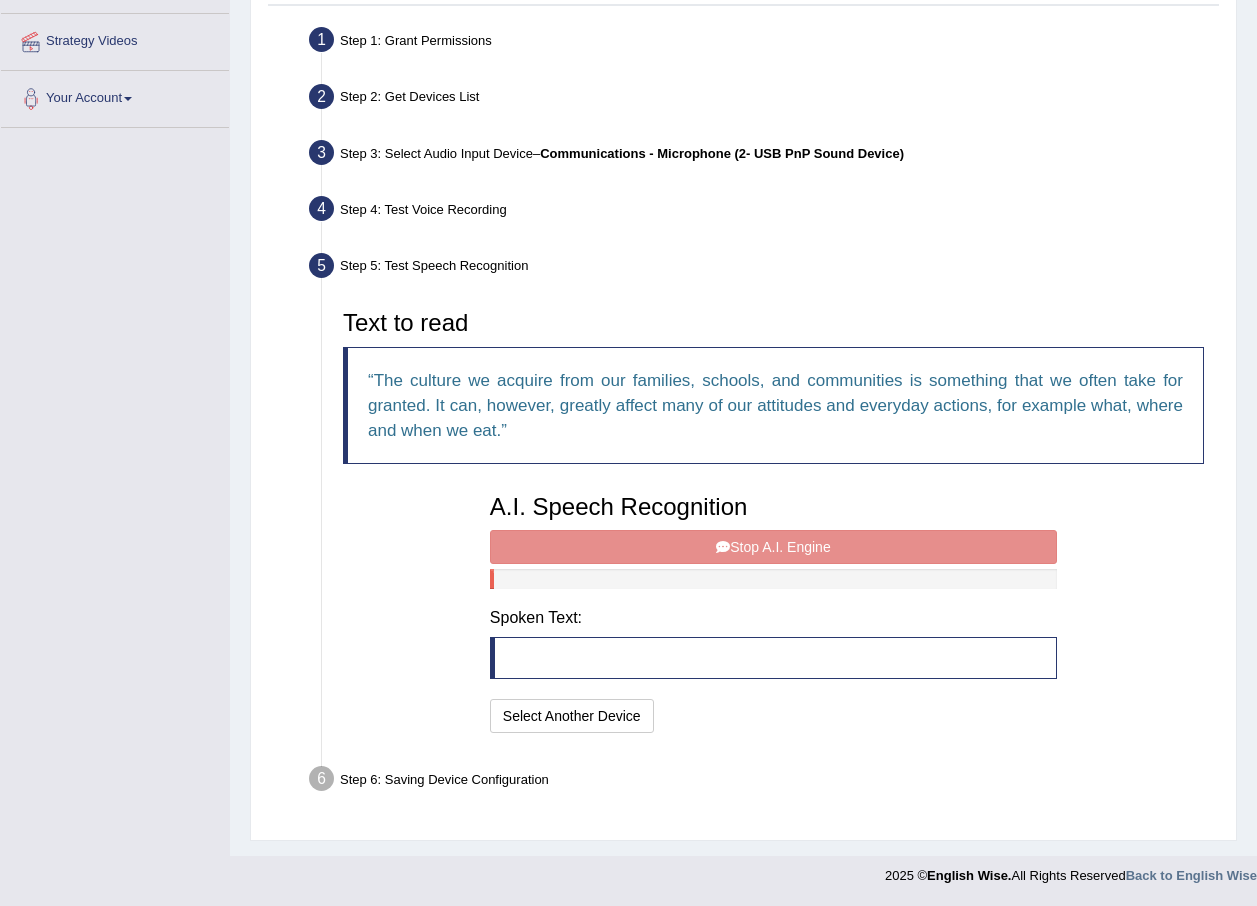 click on "A.I. Speech Recognition    Start A.I. Engine    Stop A.I. Engine     Note:  Please listen to the recording till the end by pressing  , to proceed.     Spoken Text:     I will practice without this feature   Select Another Device   Speech is ok. Go to Last step" at bounding box center [773, 611] 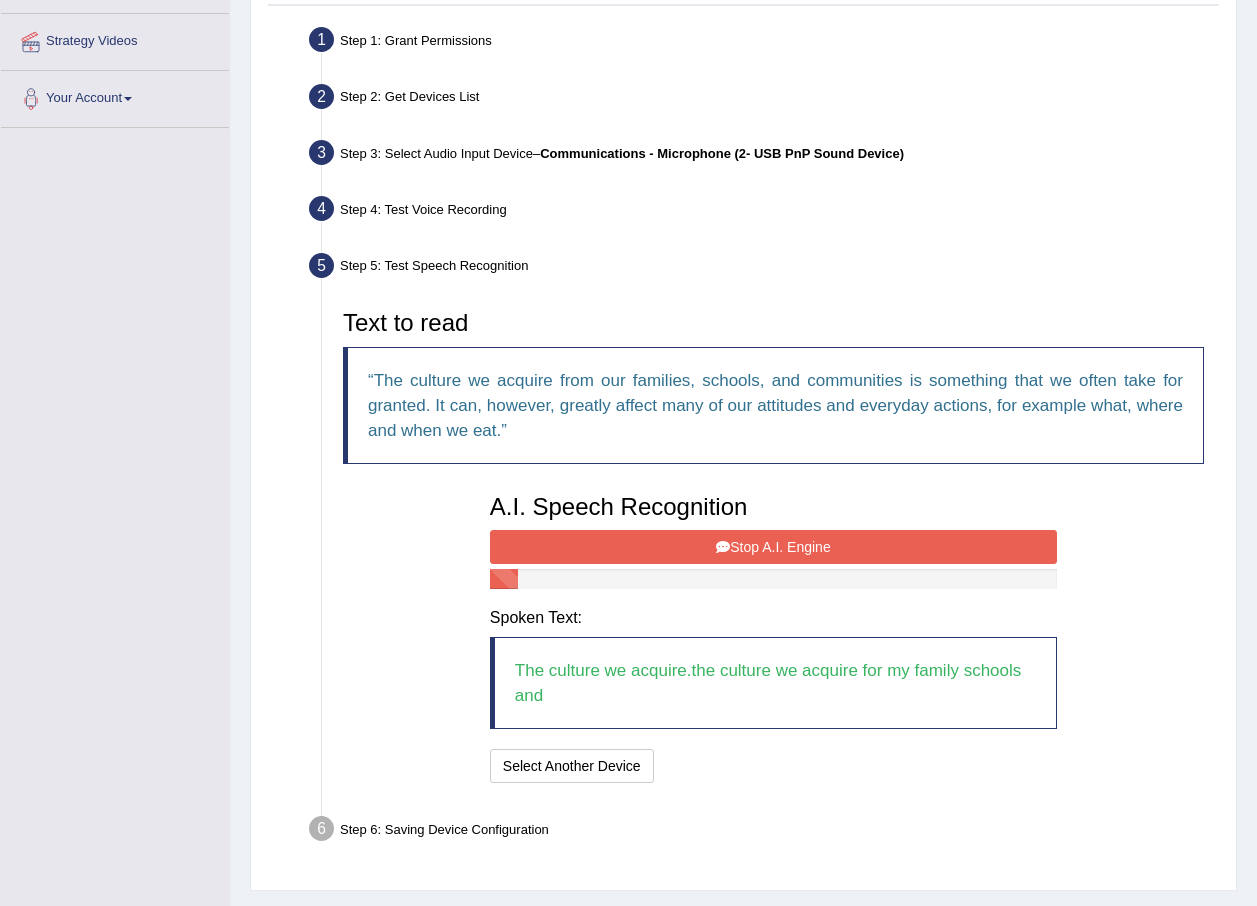 click on "Stop A.I. Engine" at bounding box center [773, 547] 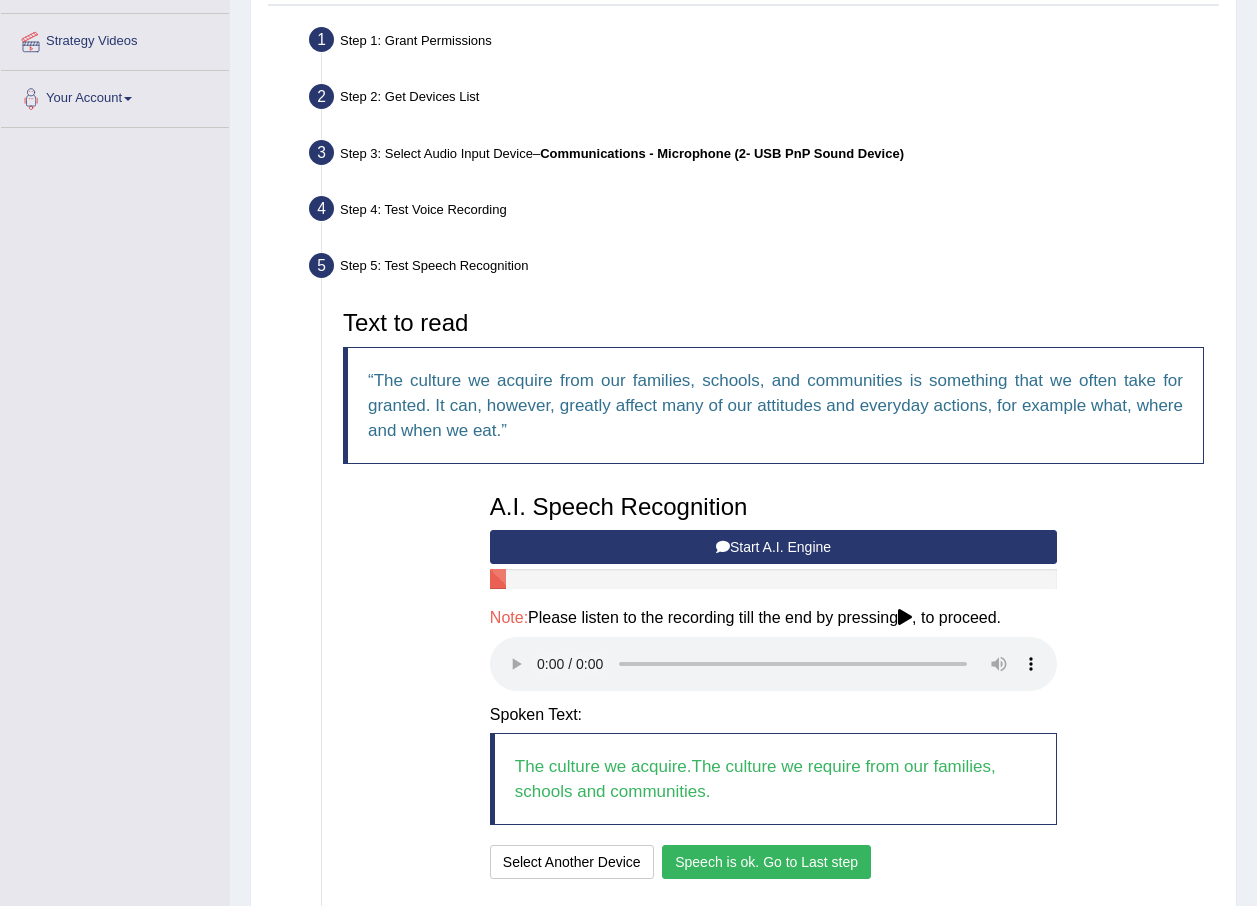 click on "Speech is ok. Go to Last step" at bounding box center [766, 862] 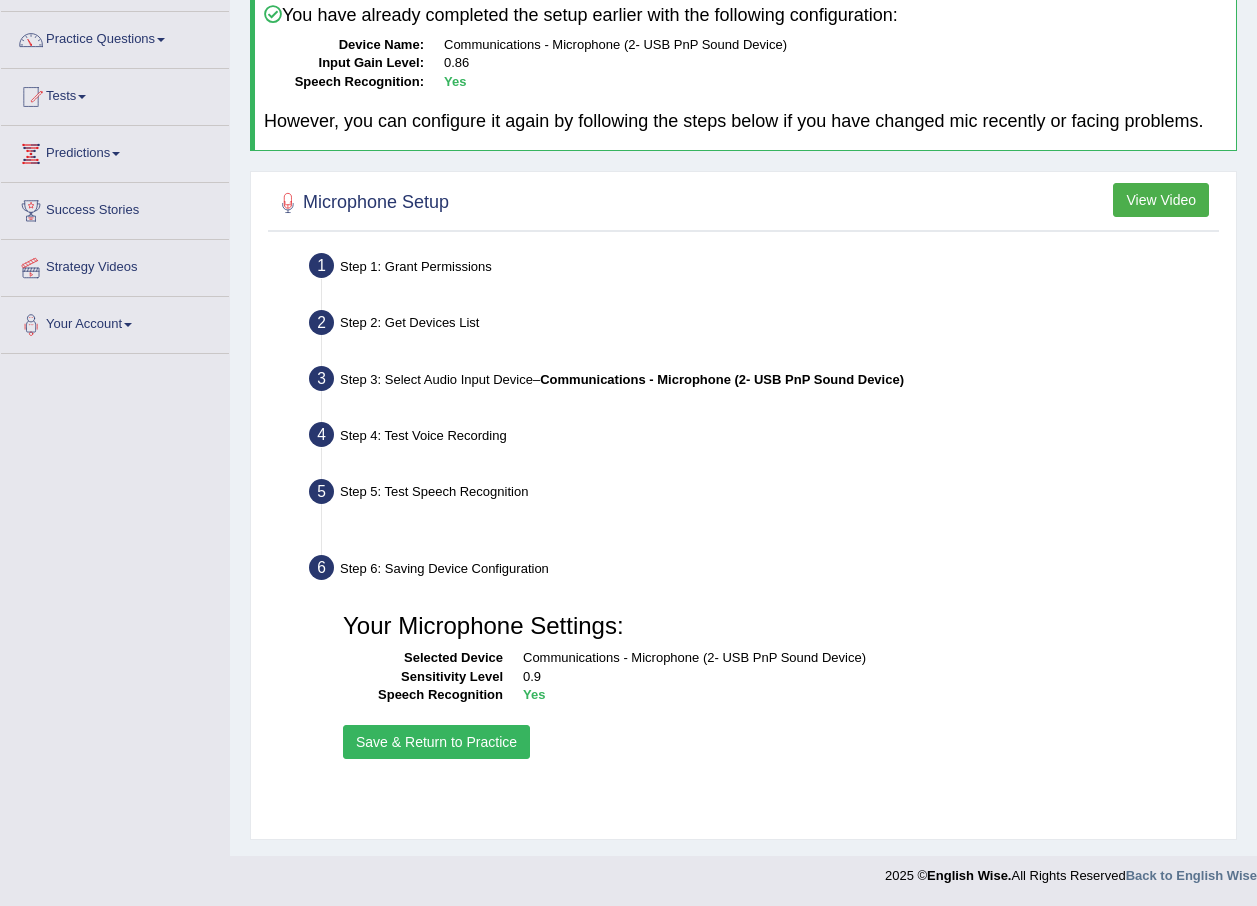 scroll, scrollTop: 144, scrollLeft: 0, axis: vertical 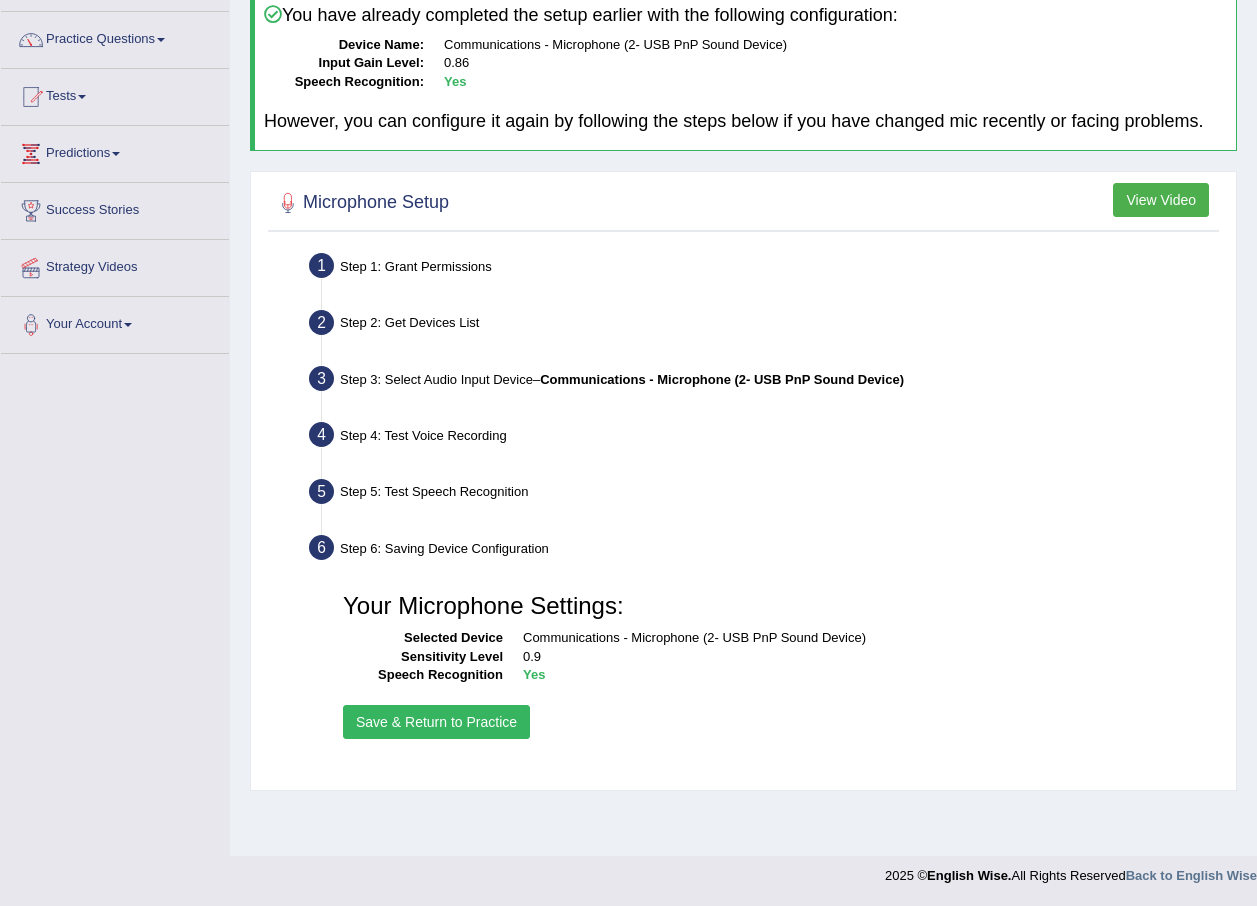 click on "Save & Return to Practice" at bounding box center (436, 722) 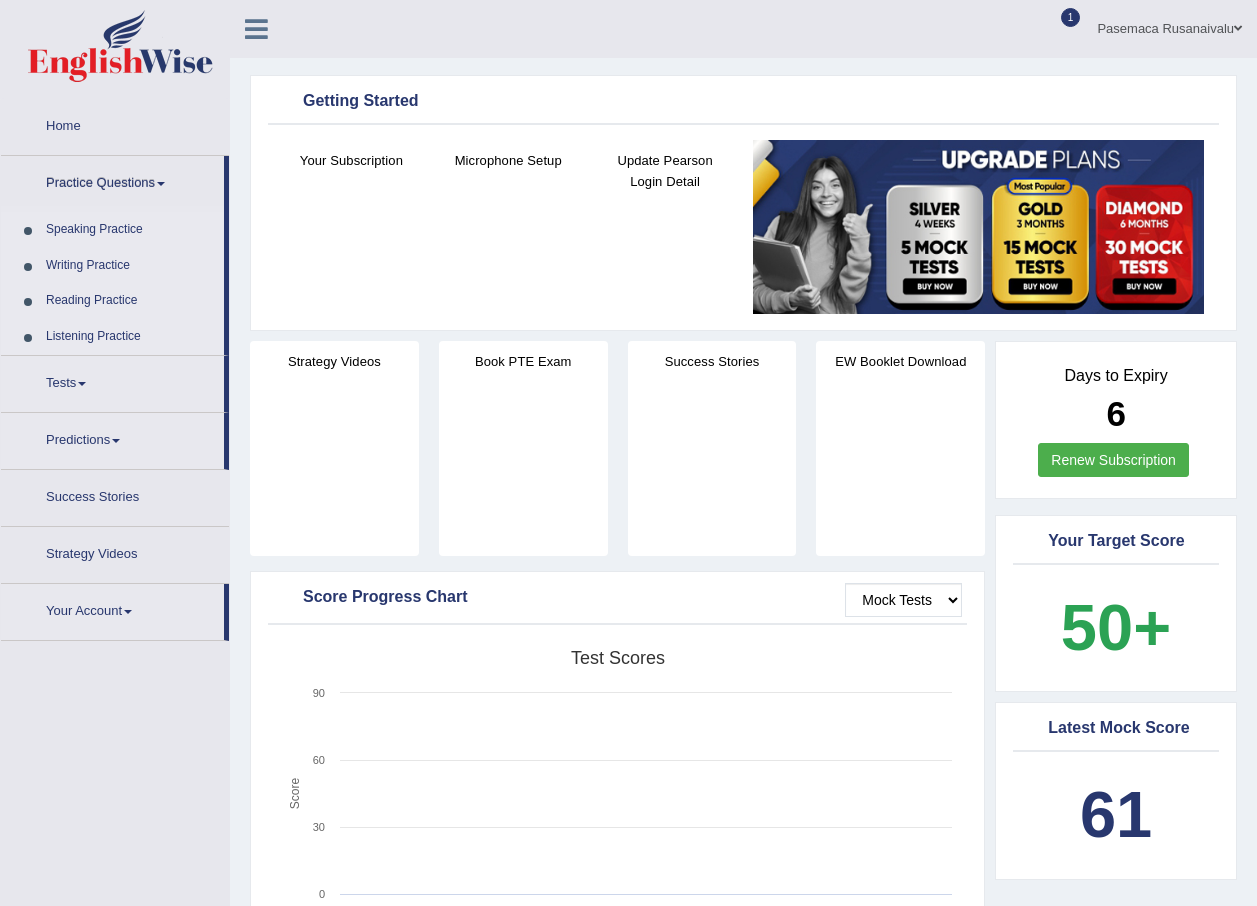 scroll, scrollTop: 0, scrollLeft: 0, axis: both 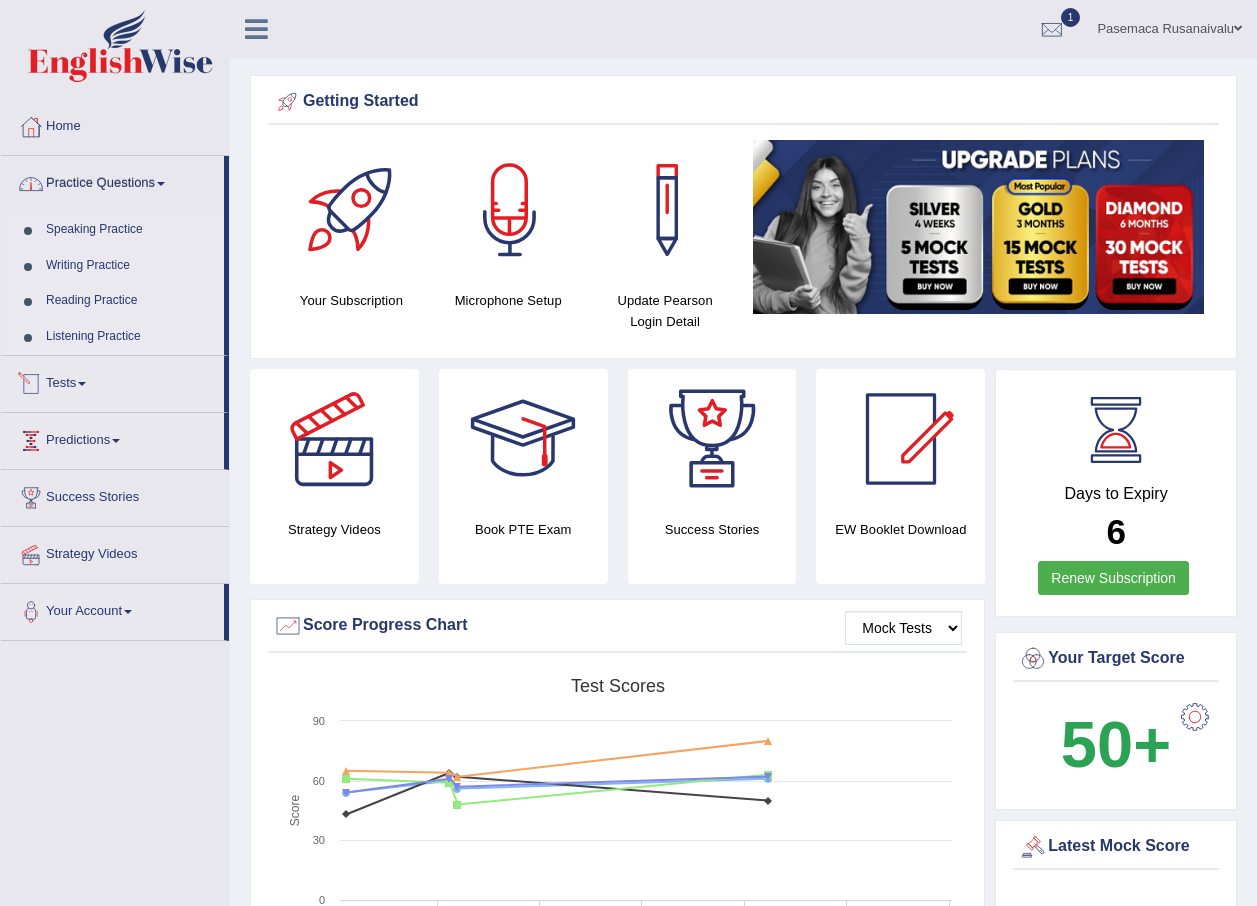 click on "Tests" at bounding box center [112, 381] 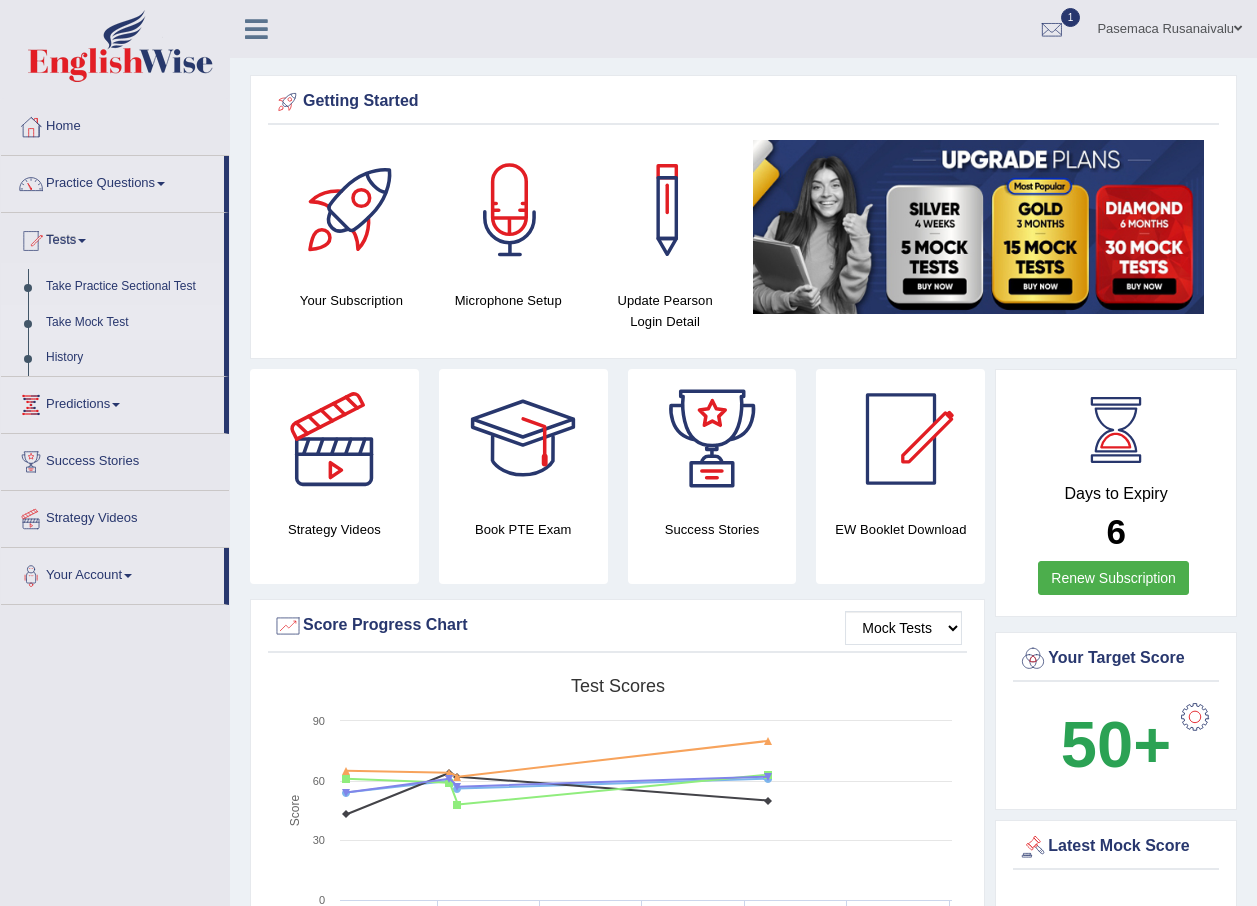 click on "Take Mock Test" at bounding box center (130, 323) 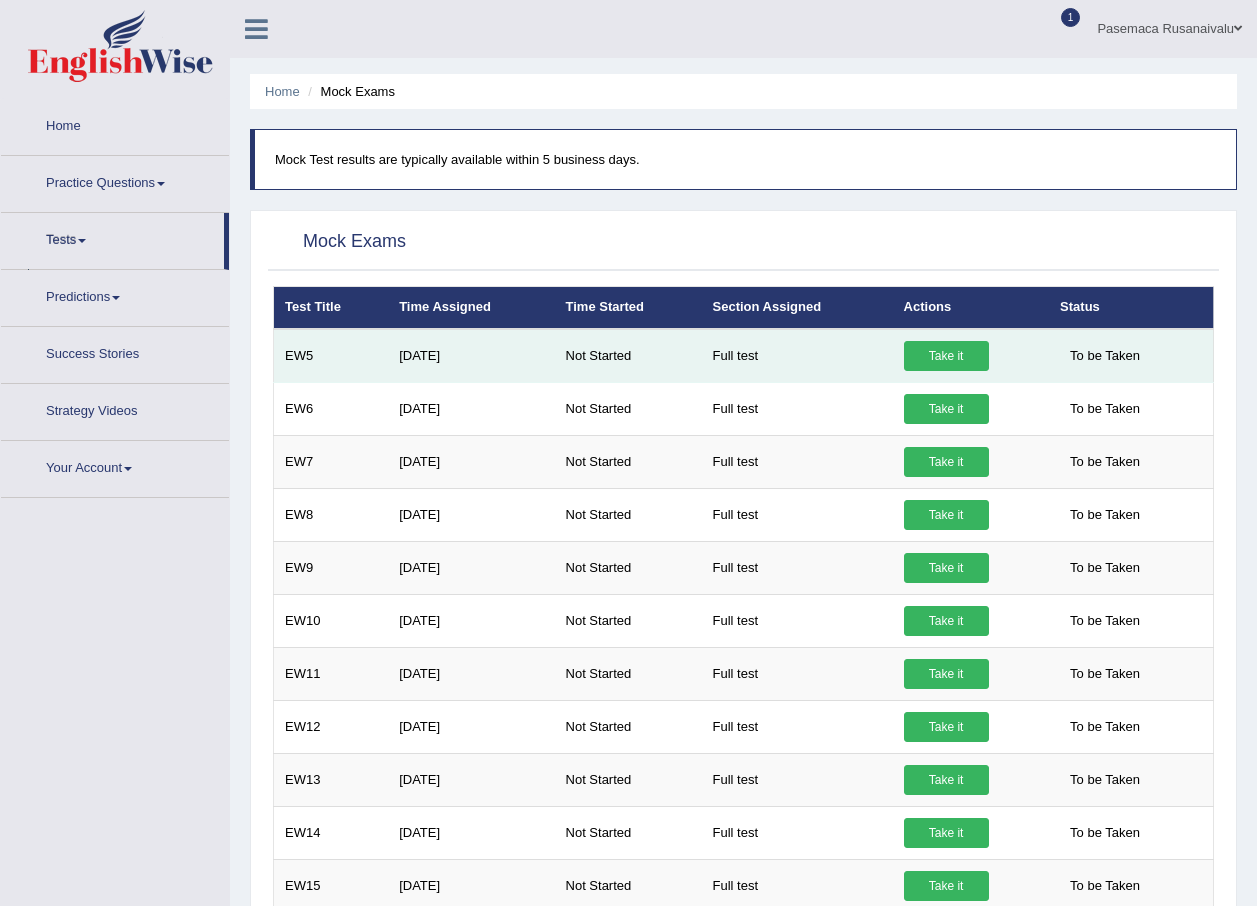 scroll, scrollTop: 0, scrollLeft: 0, axis: both 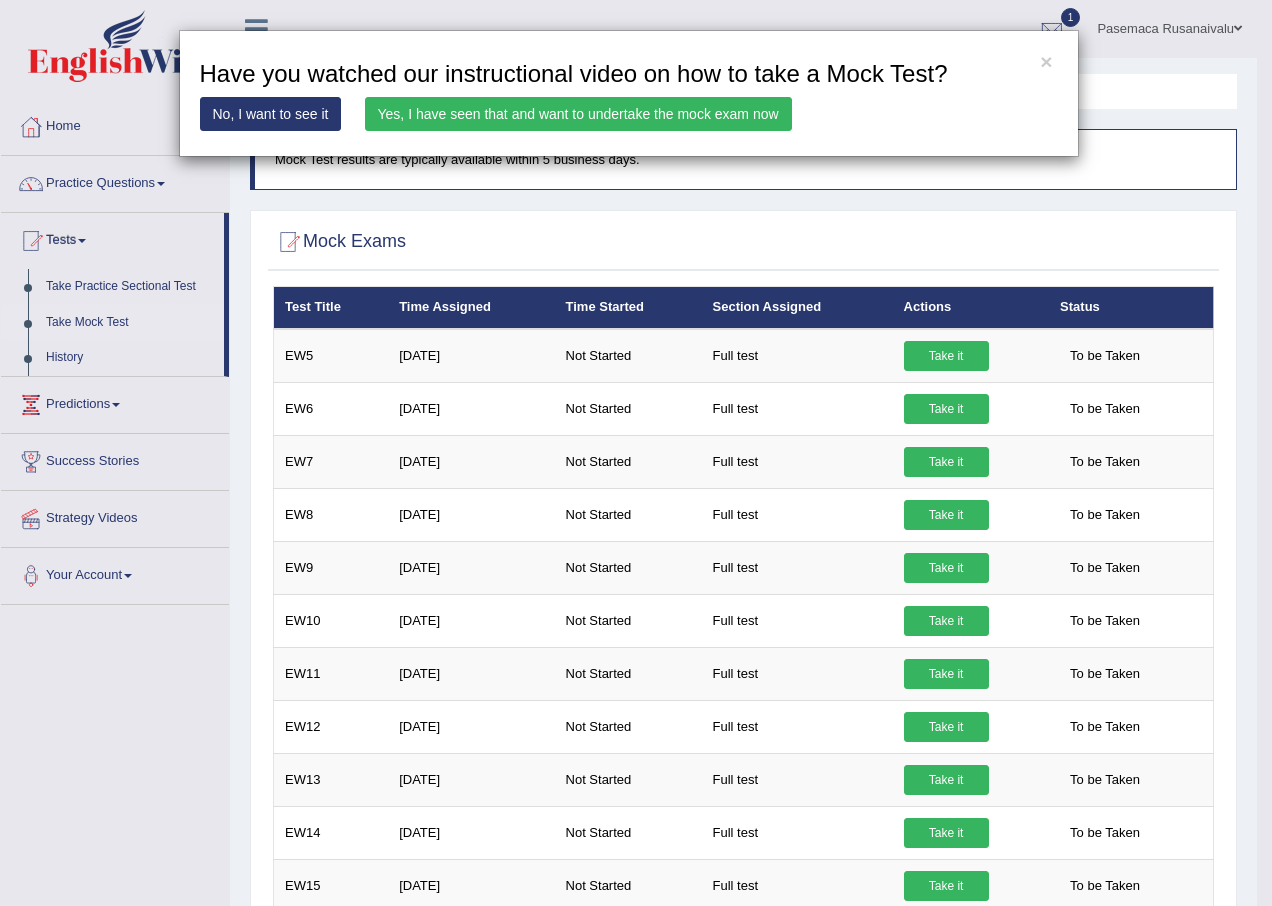 click on "Yes, I have seen that and want to undertake the mock exam now" at bounding box center (578, 114) 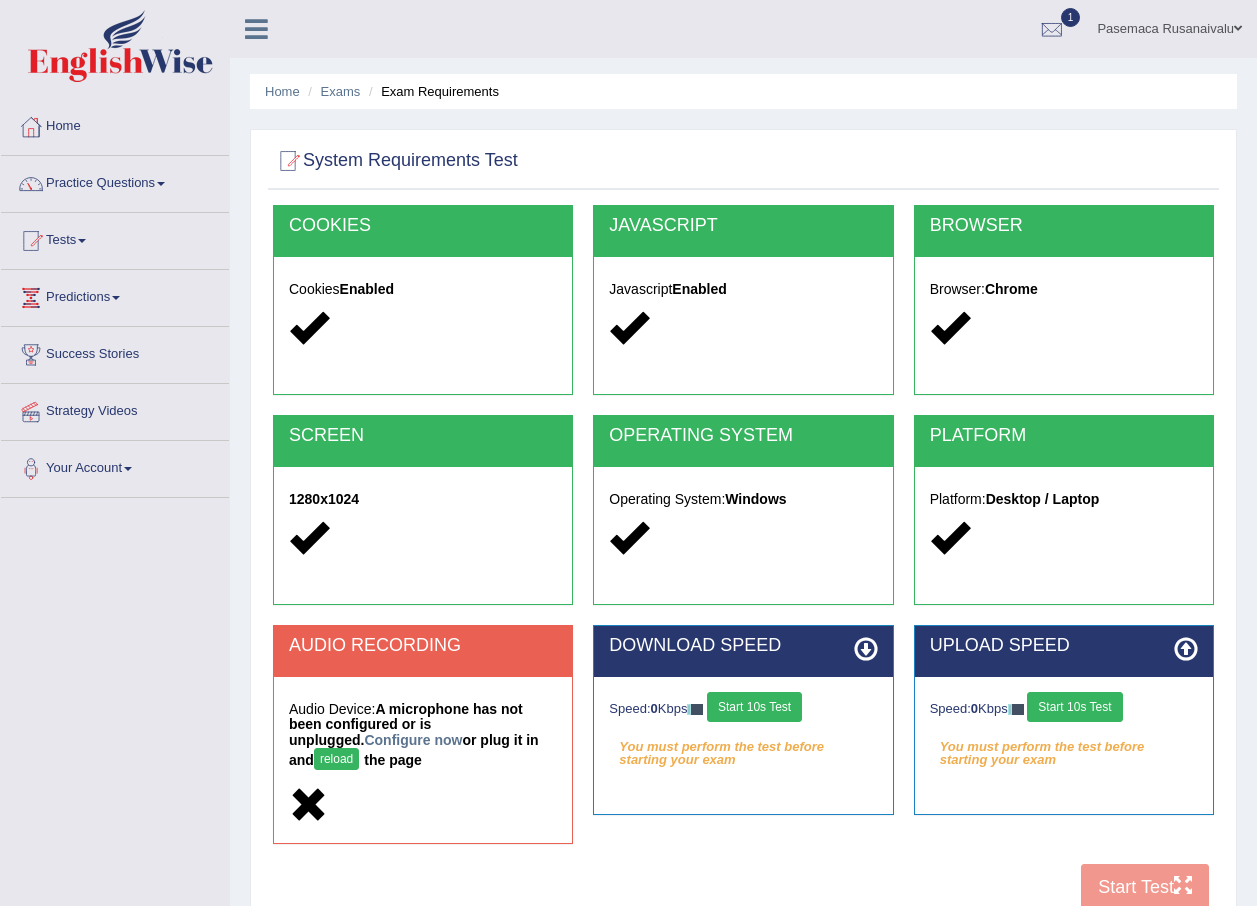 scroll, scrollTop: 0, scrollLeft: 0, axis: both 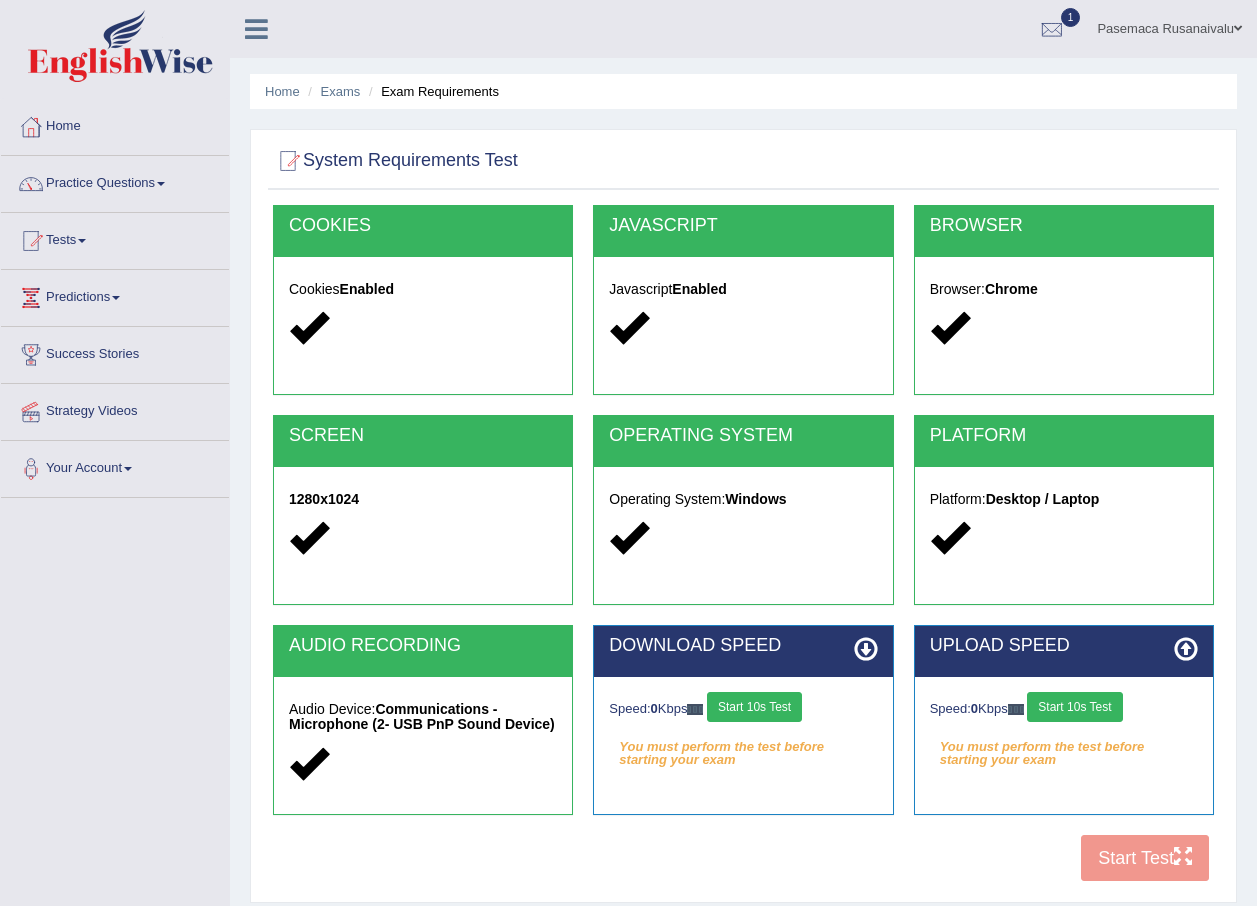 click on "Start 10s Test" at bounding box center [754, 707] 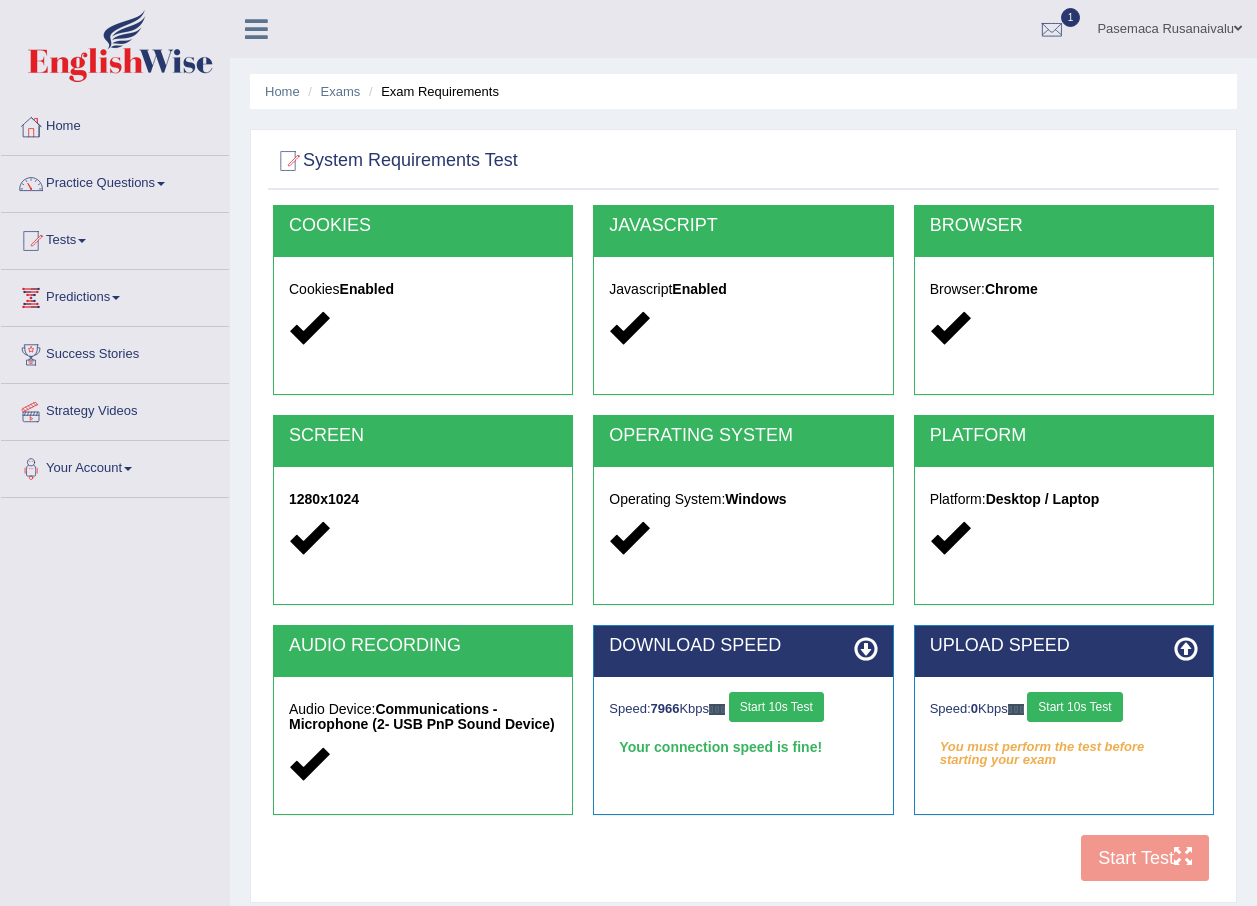 click on "Start 10s Test" at bounding box center [1074, 707] 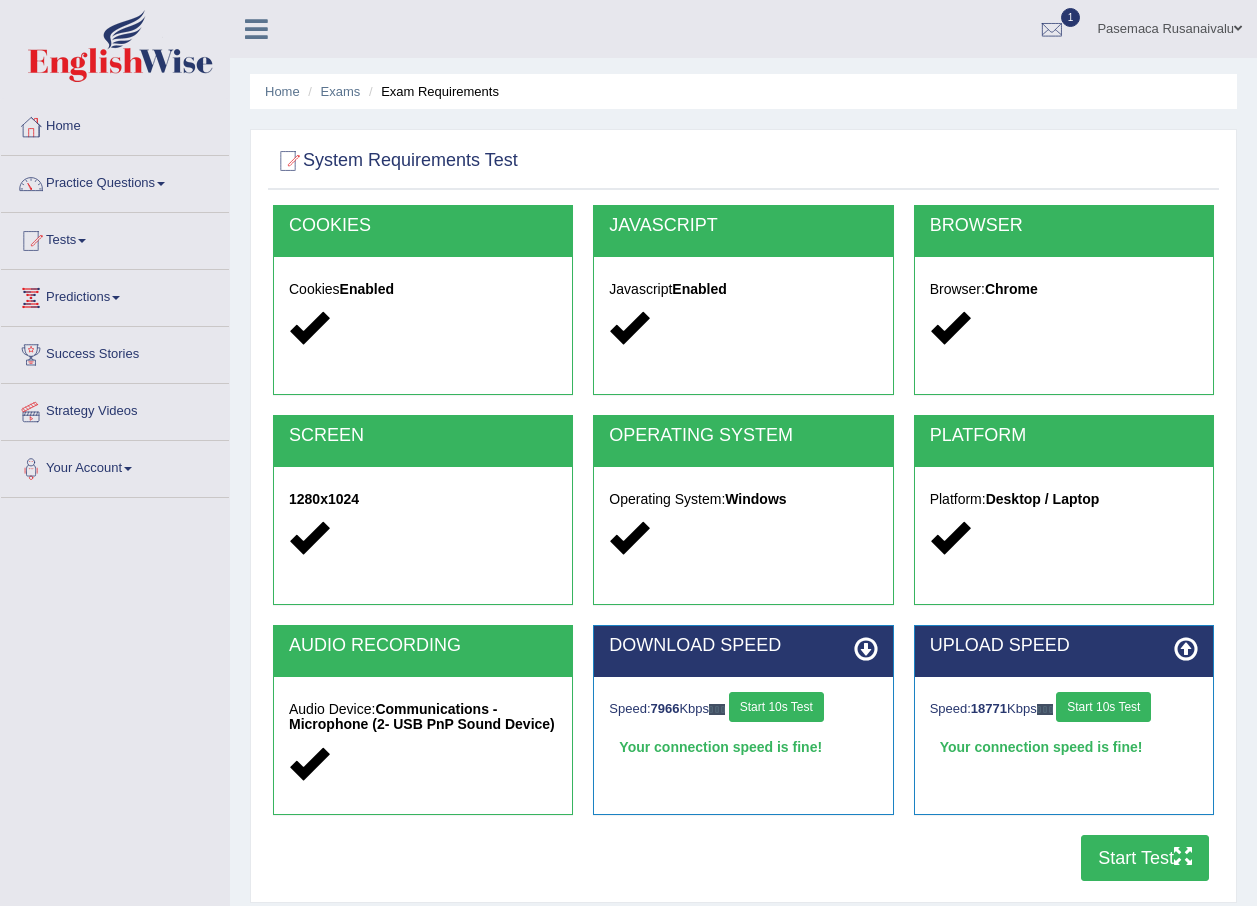 click on "Start Test" at bounding box center [1145, 858] 